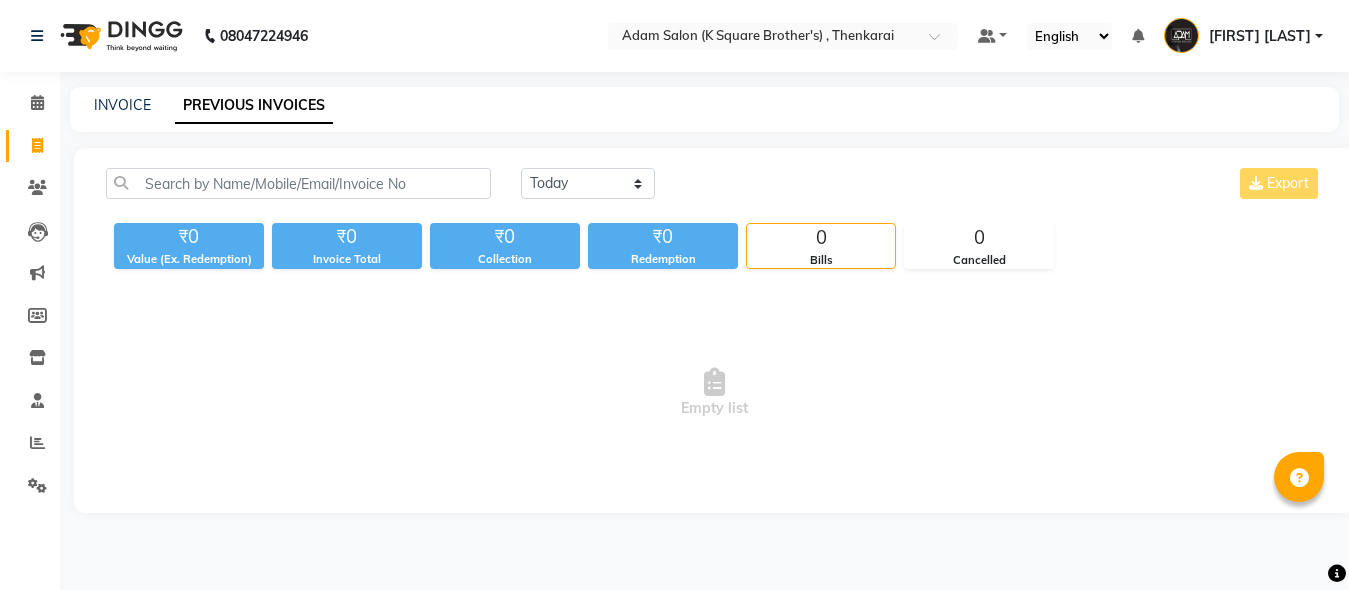 scroll, scrollTop: 0, scrollLeft: 0, axis: both 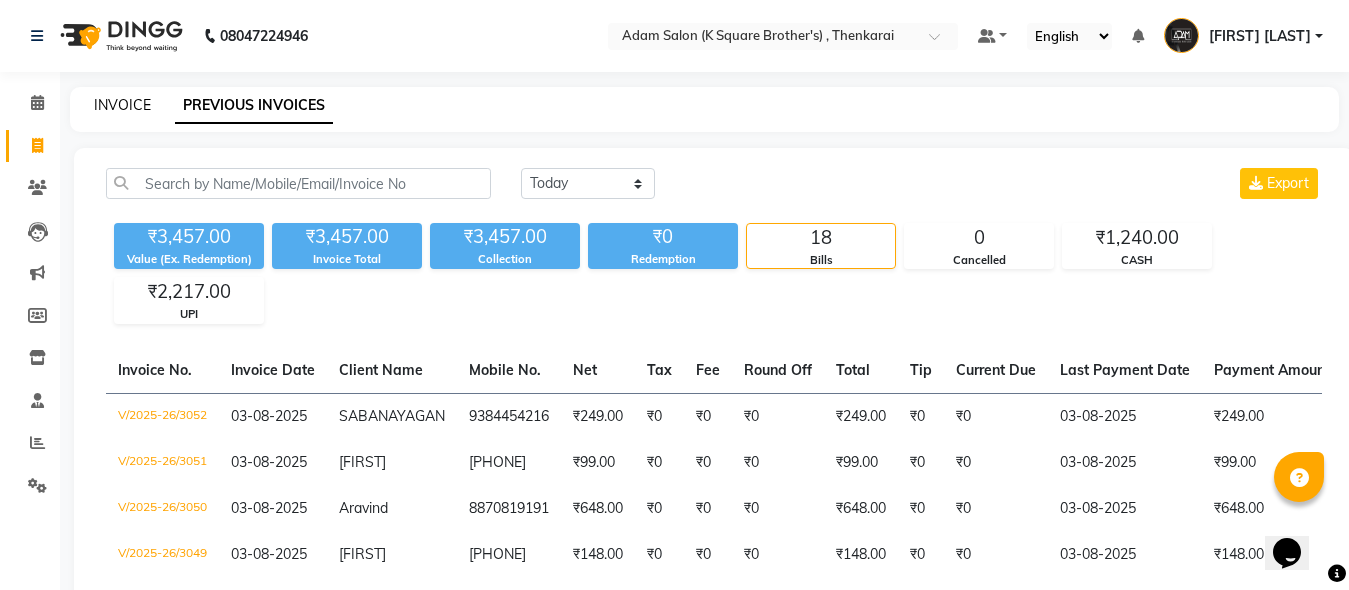 click on "INVOICE" 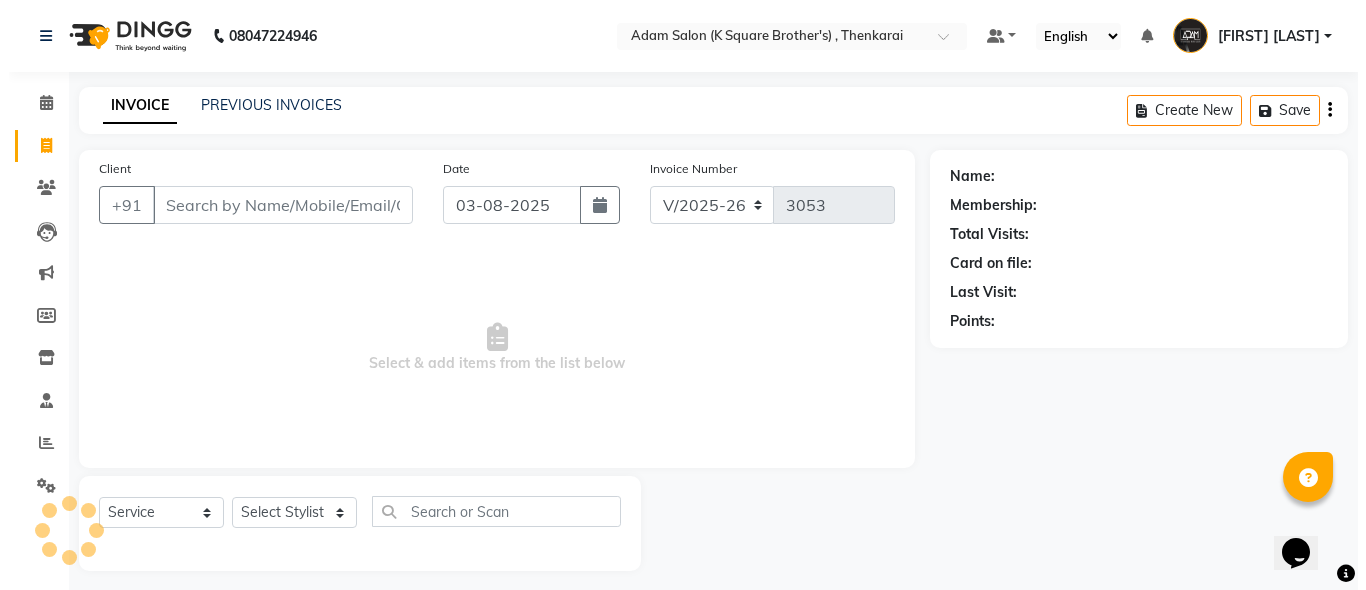 scroll, scrollTop: 11, scrollLeft: 0, axis: vertical 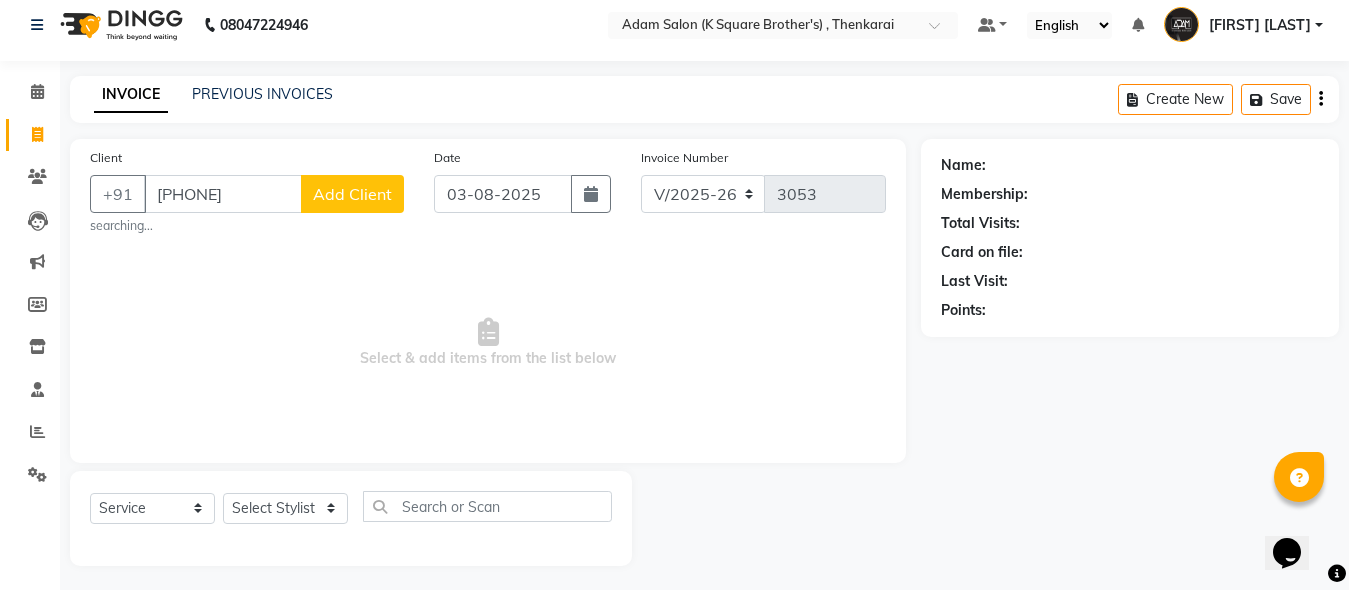 type on "[PHONE]" 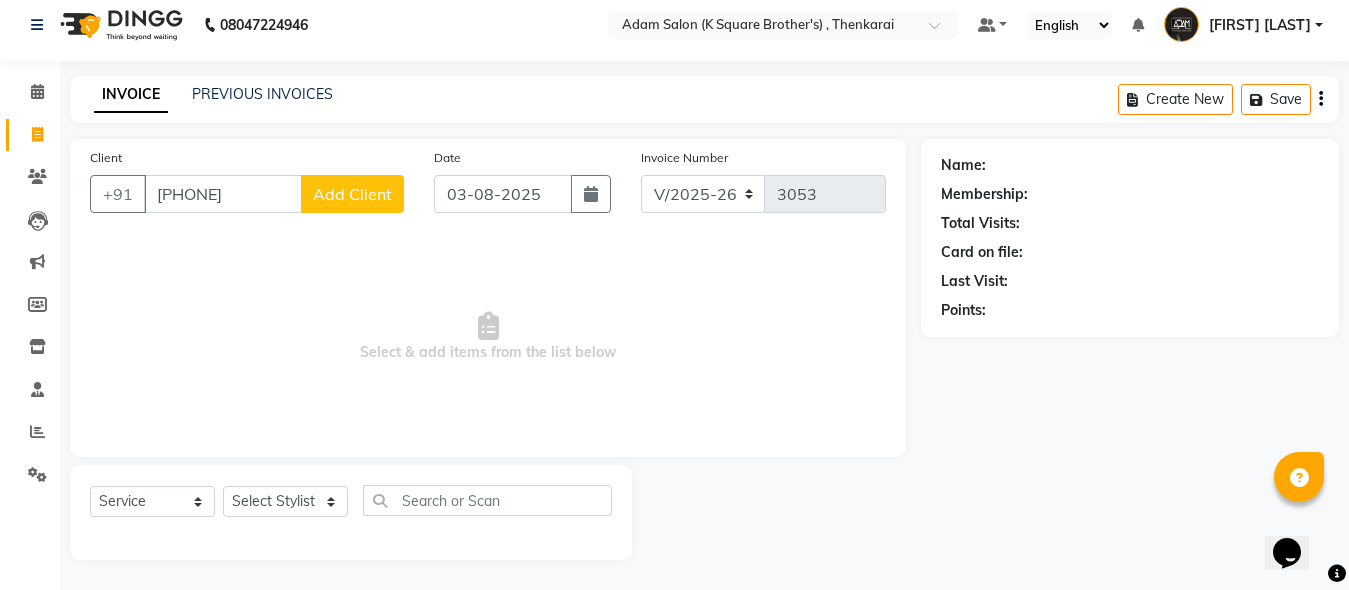 click on "Add Client" 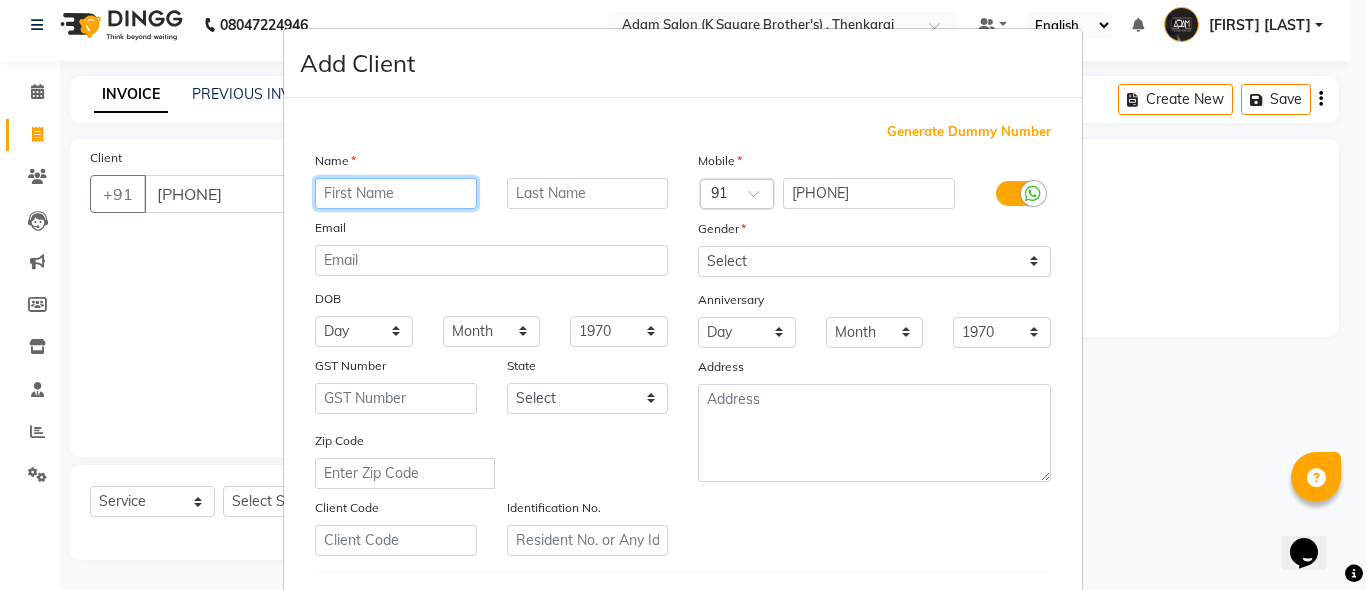 paste on "[FIRST]" 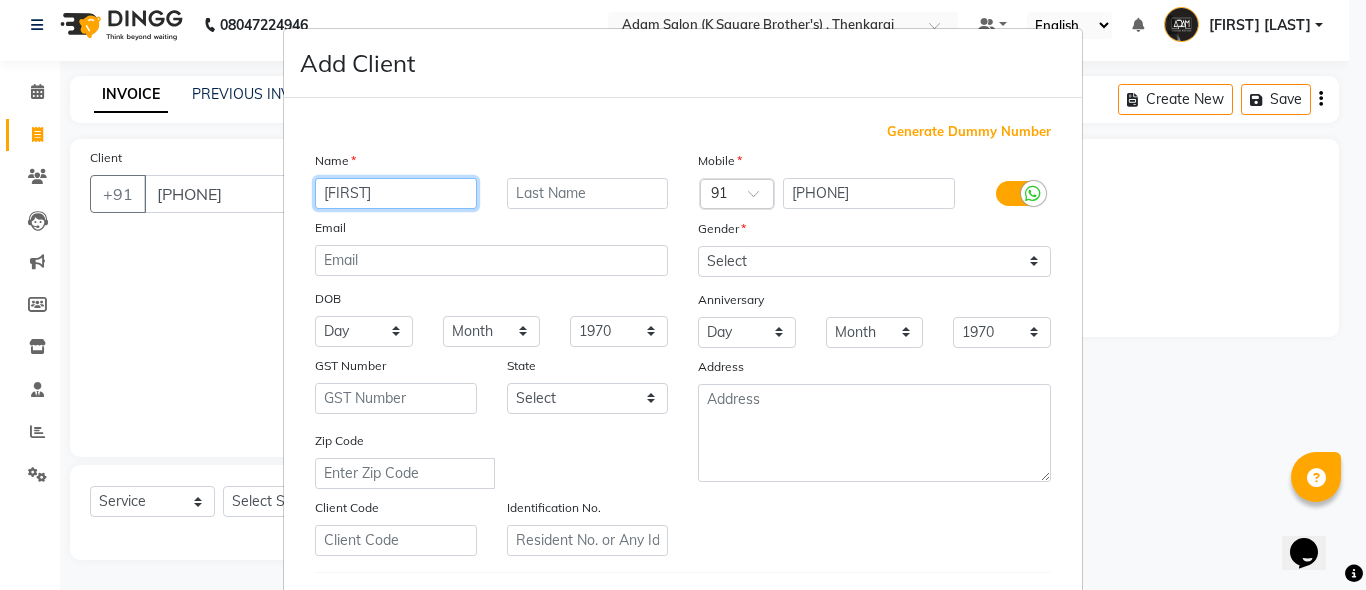 type on "[FIRST]" 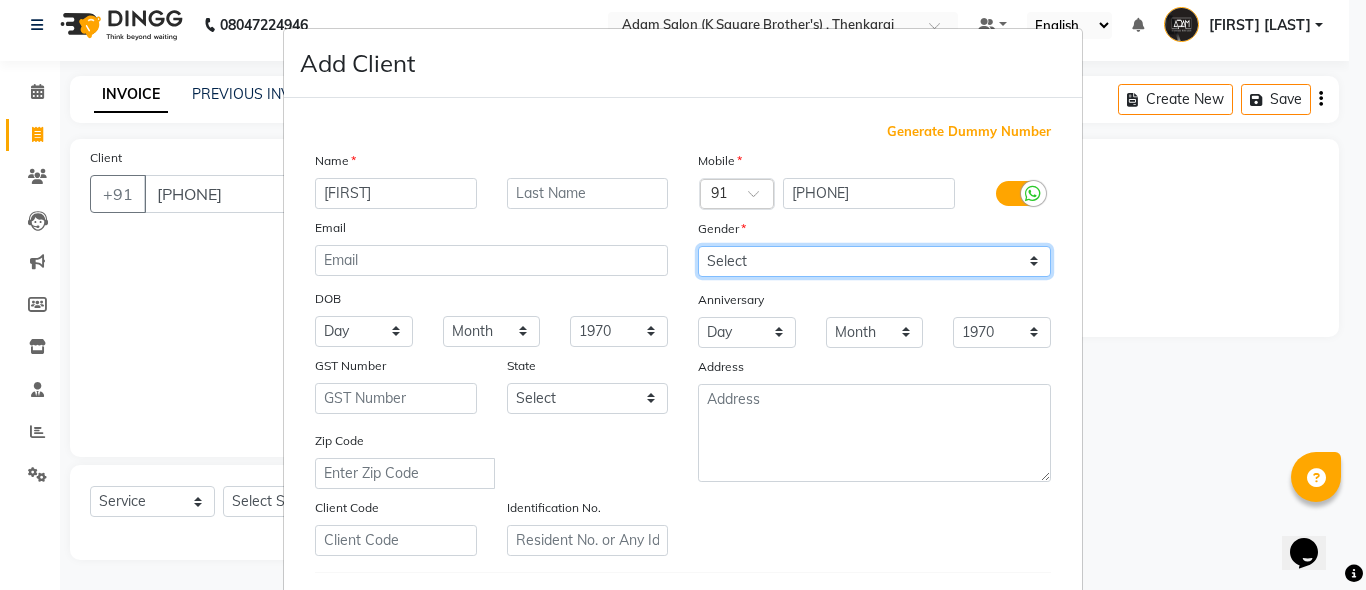 click on "Select Male Female Other Prefer Not To Say" at bounding box center [874, 261] 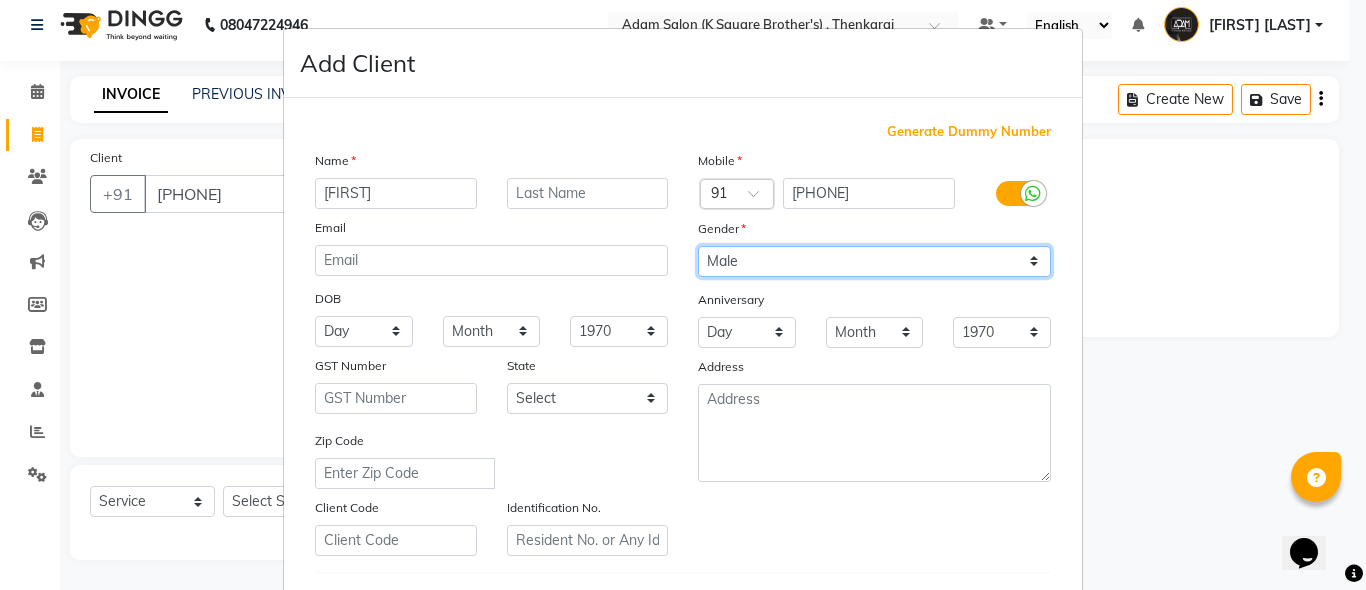 click on "Select Male Female Other Prefer Not To Say" at bounding box center (874, 261) 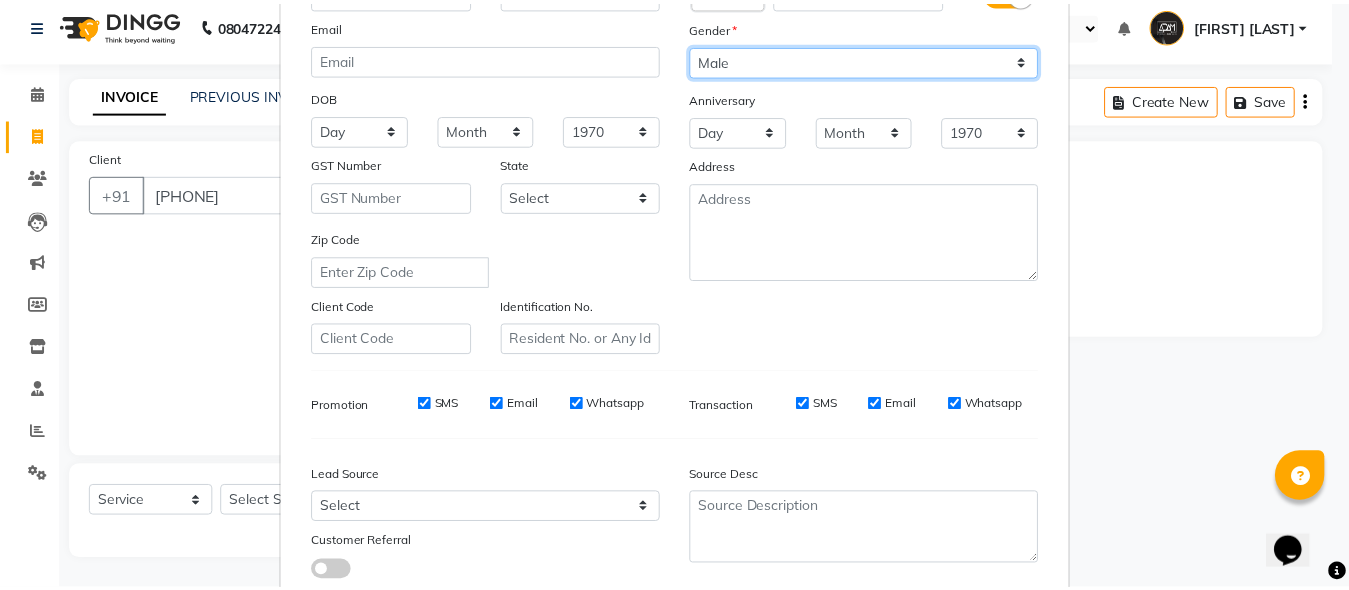 scroll, scrollTop: 333, scrollLeft: 0, axis: vertical 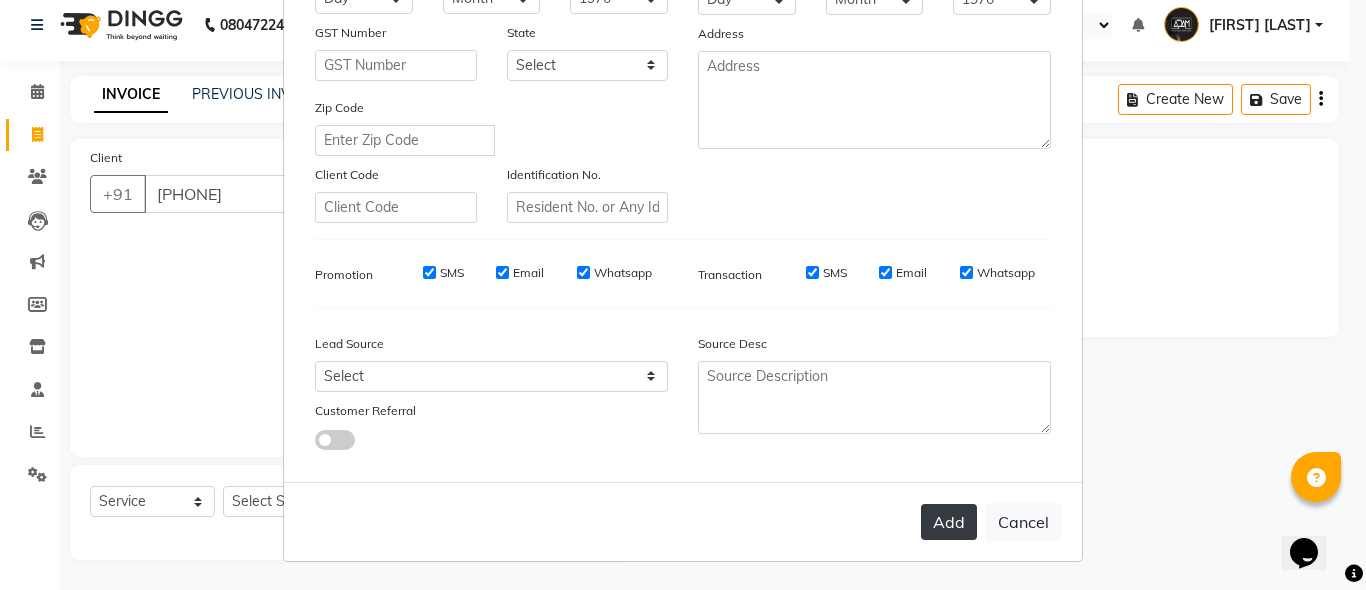 click on "Add" at bounding box center [949, 522] 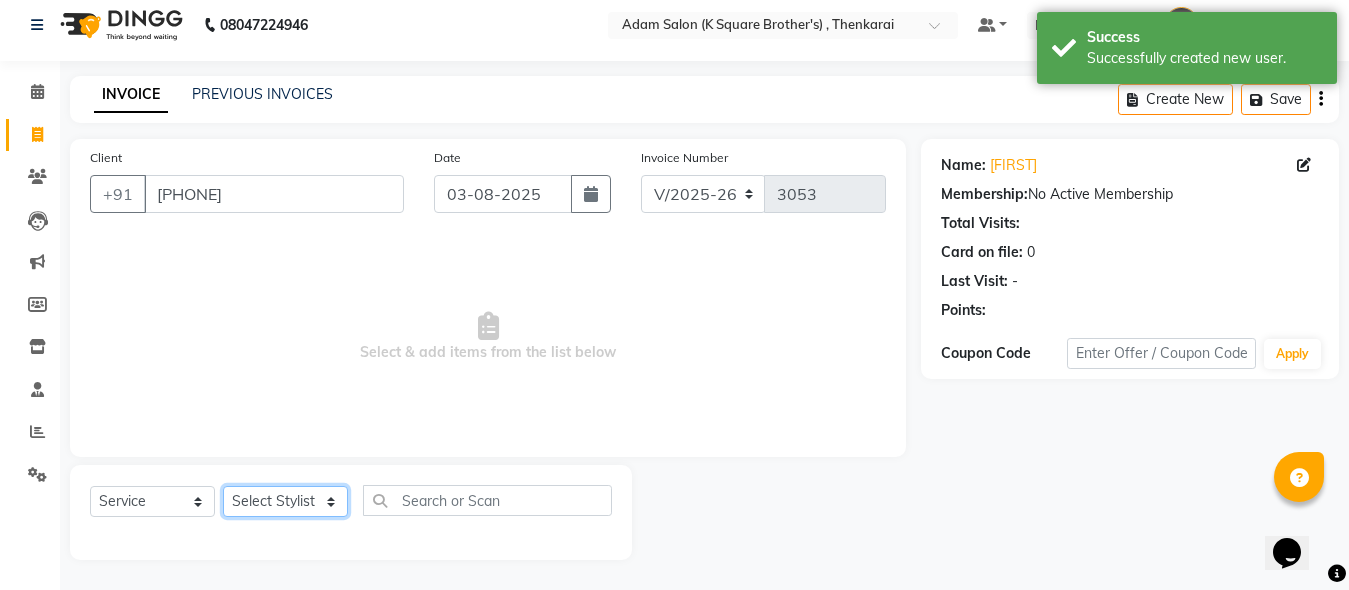click on "Select Stylist Hasan Malik Navaz Suhail Syed Adam" 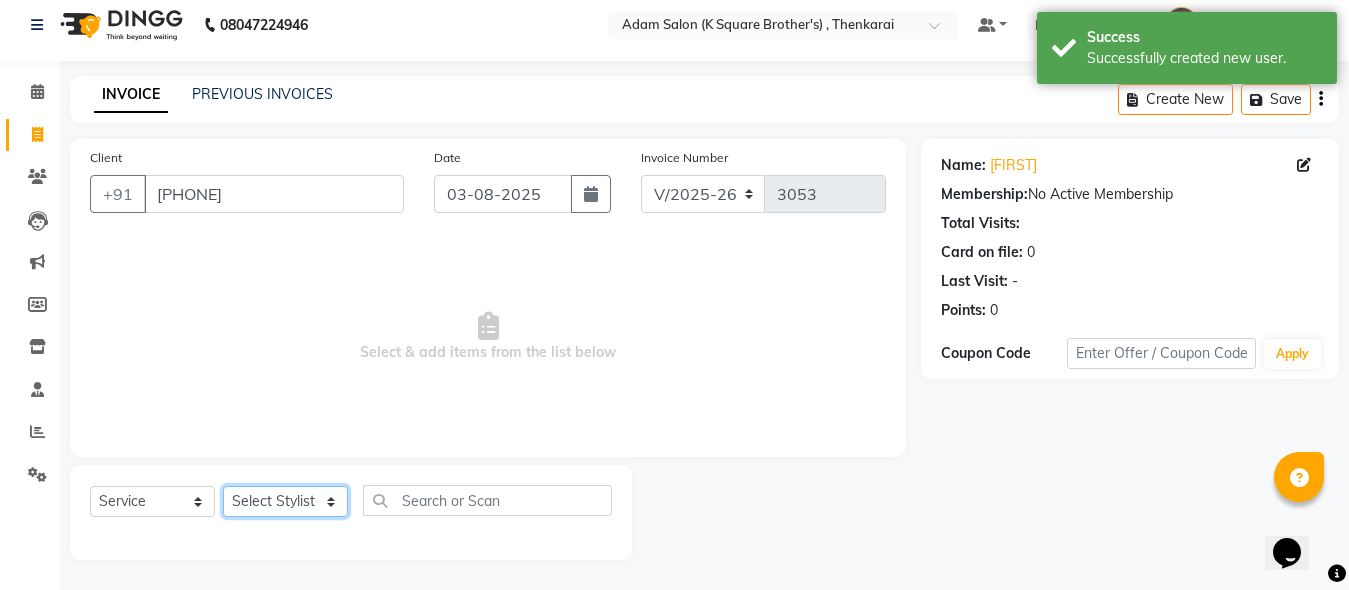 select on "78096" 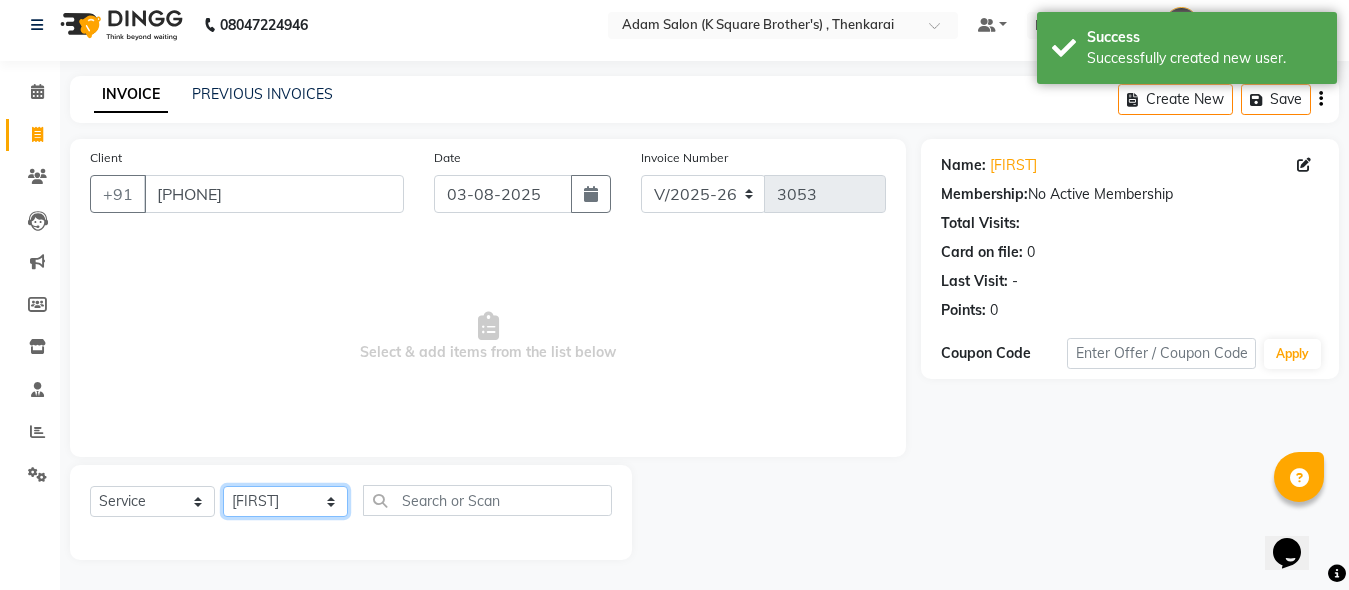 click on "Select Stylist Hasan Malik Navaz Suhail Syed Adam" 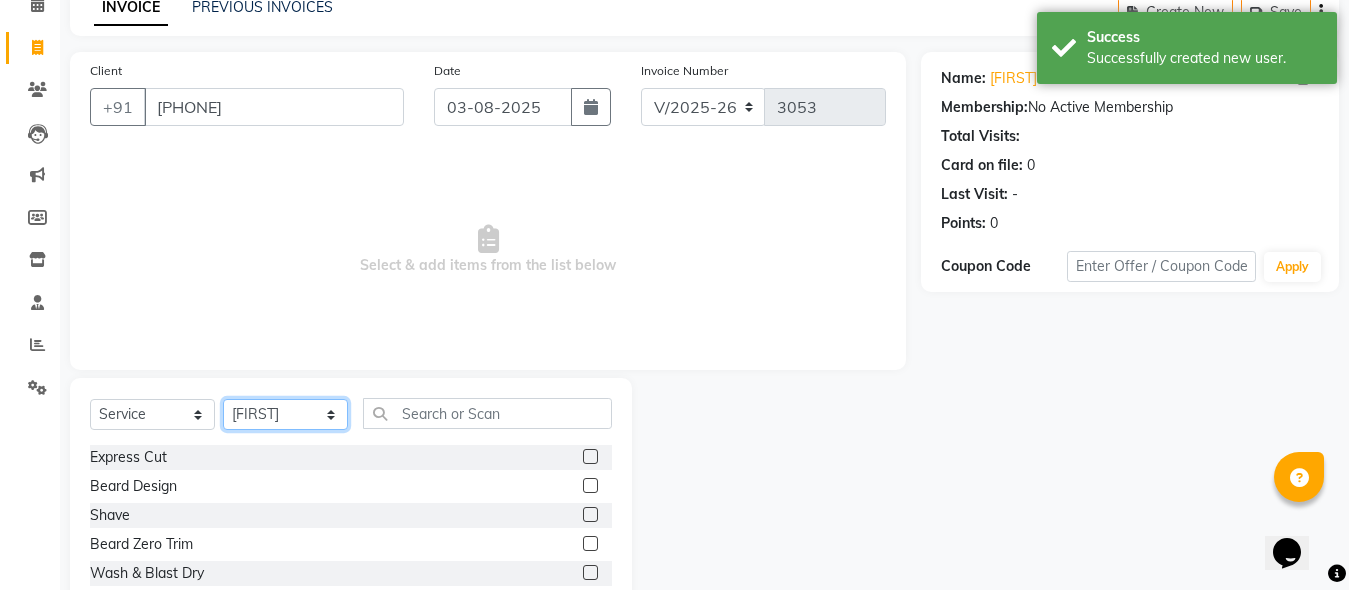 scroll, scrollTop: 211, scrollLeft: 0, axis: vertical 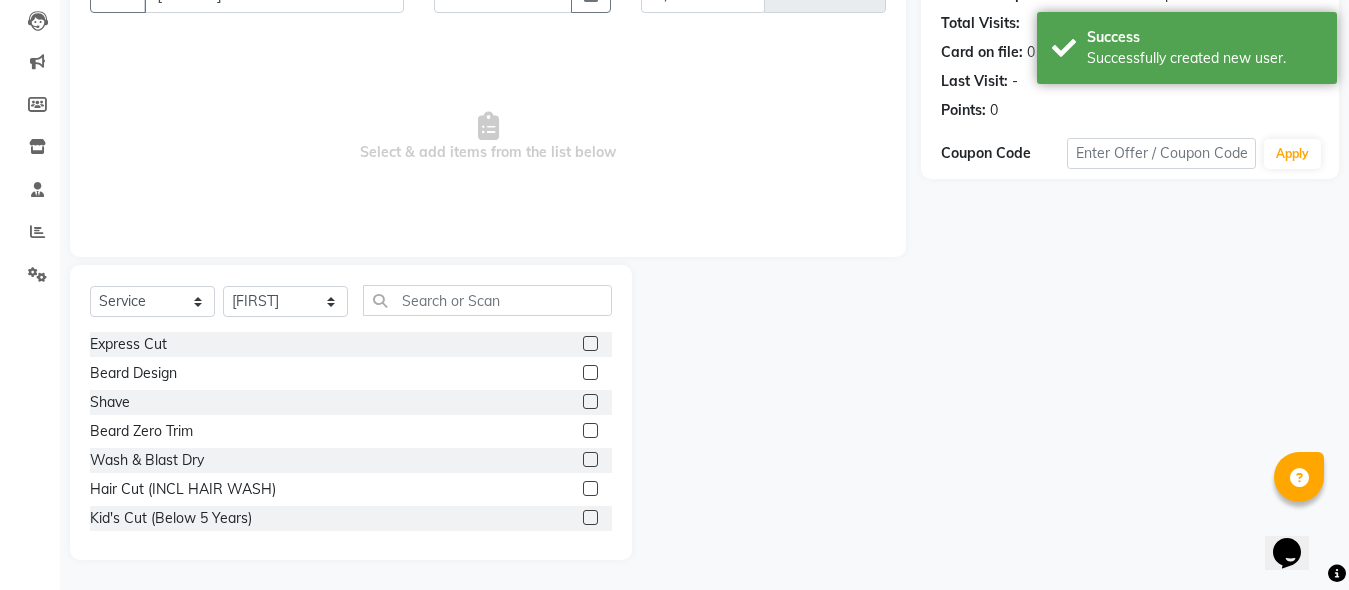 click 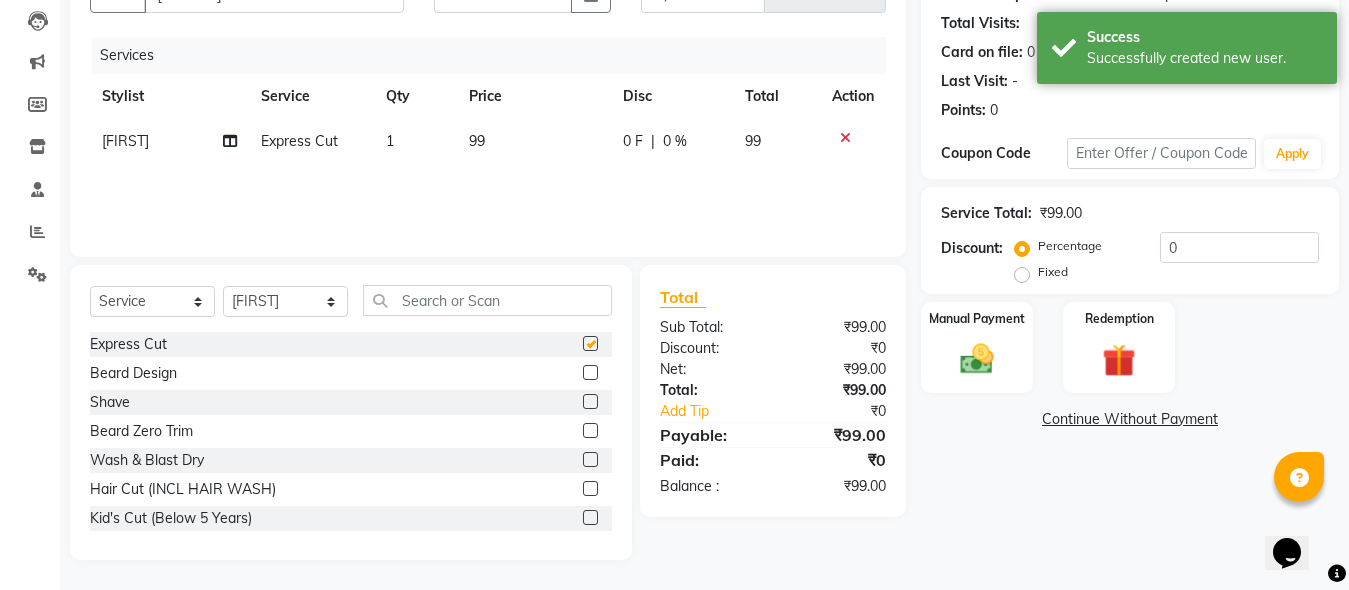 checkbox on "false" 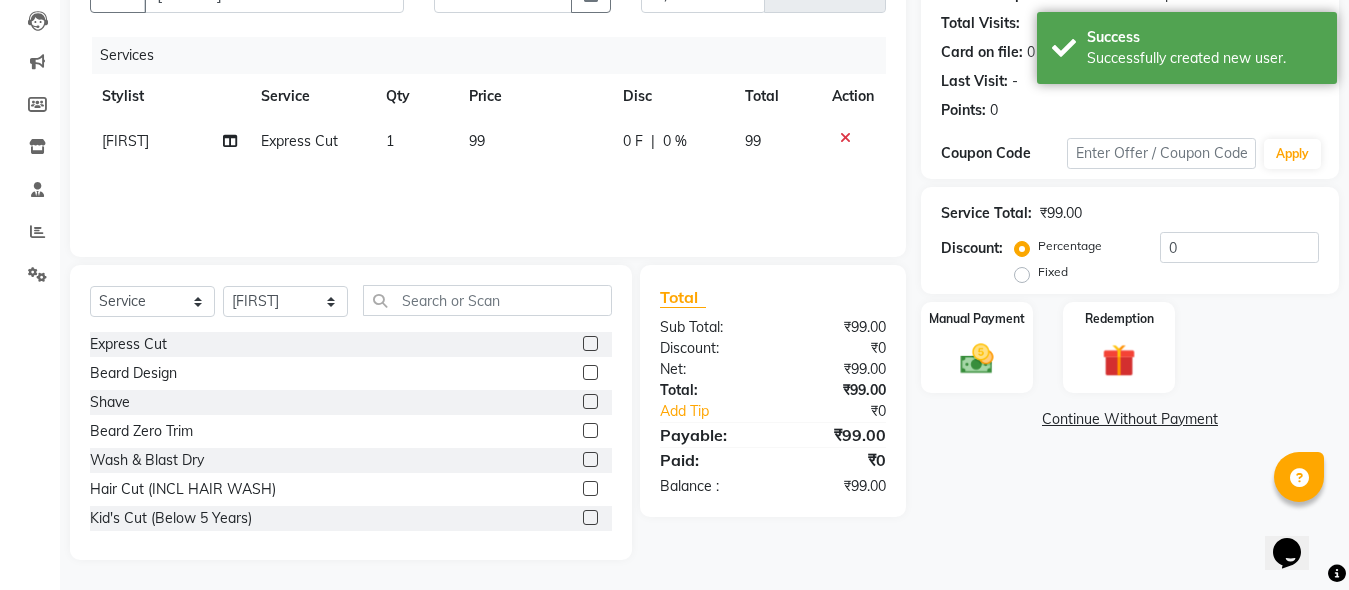 click 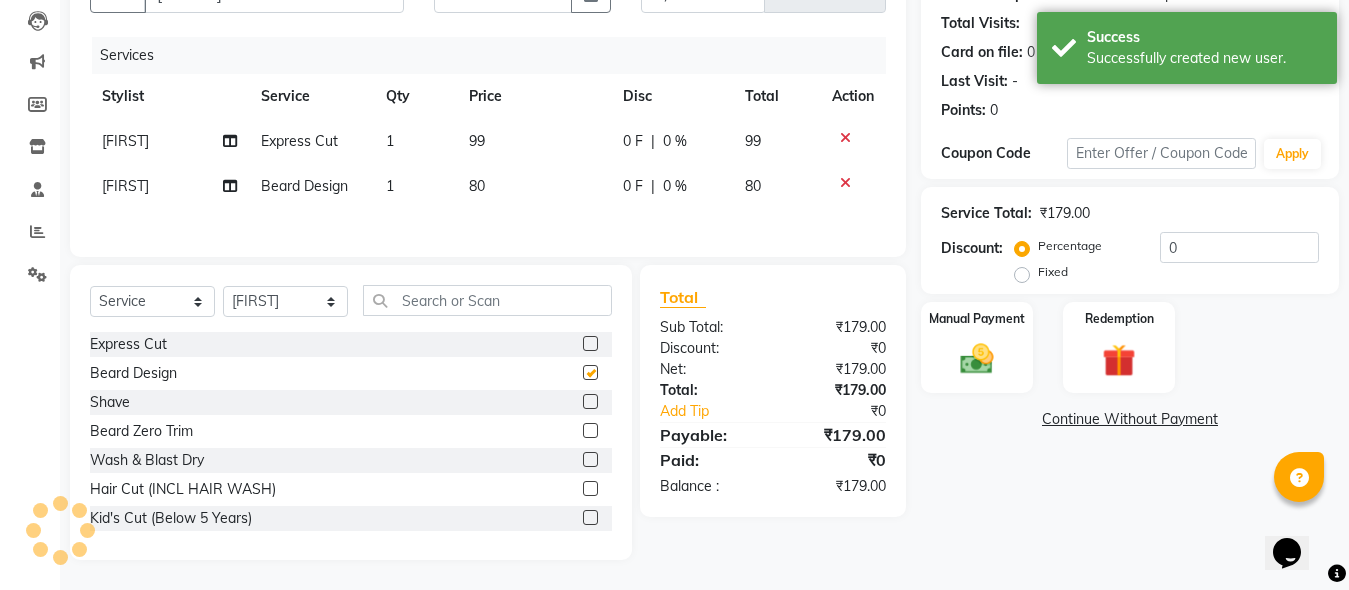 checkbox on "false" 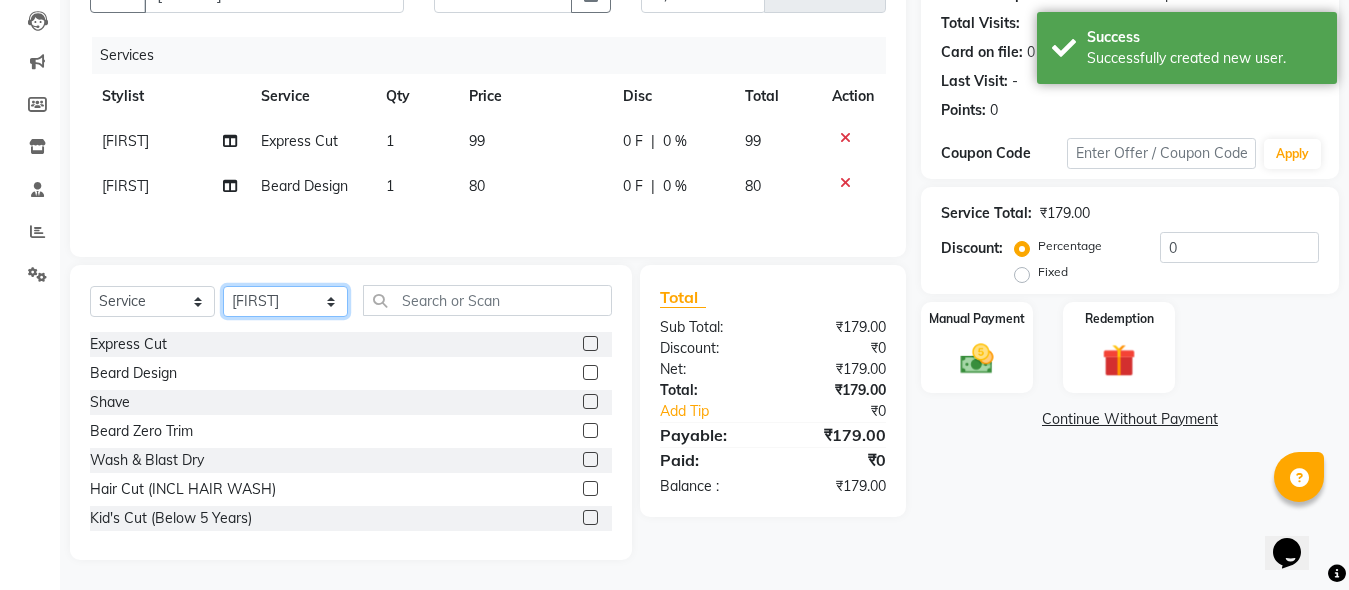 click on "Select Stylist Hasan Malik Navaz Suhail Syed Adam" 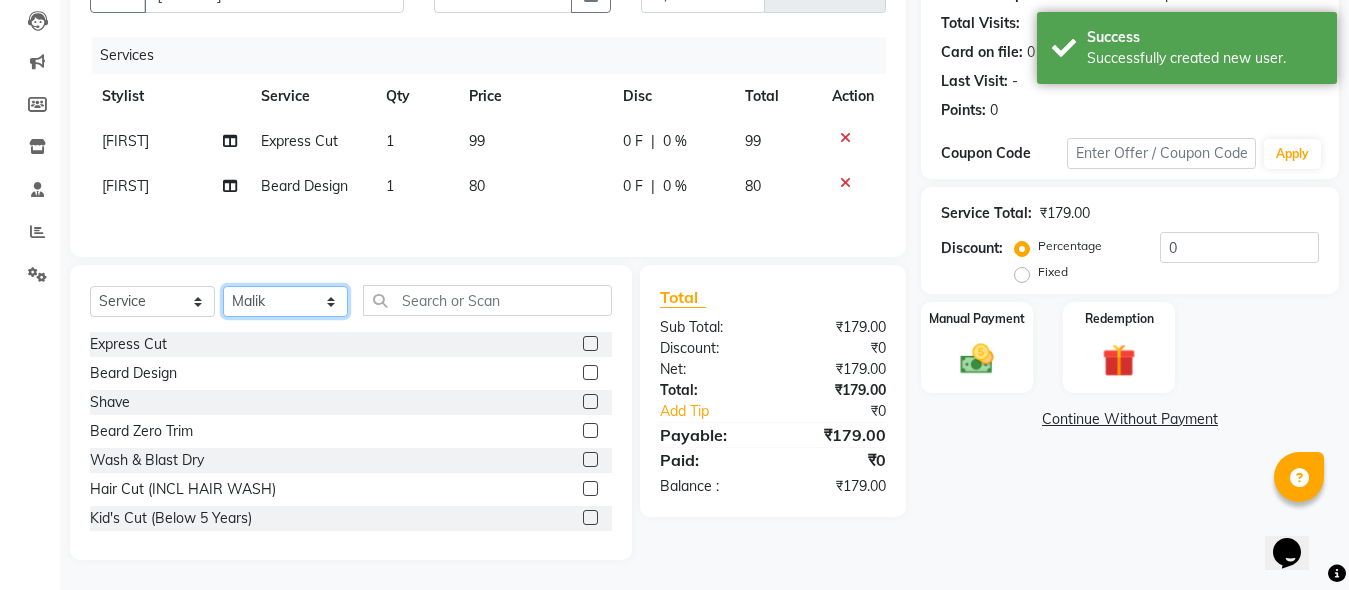 click on "Select Stylist Hasan Malik Navaz Suhail Syed Adam" 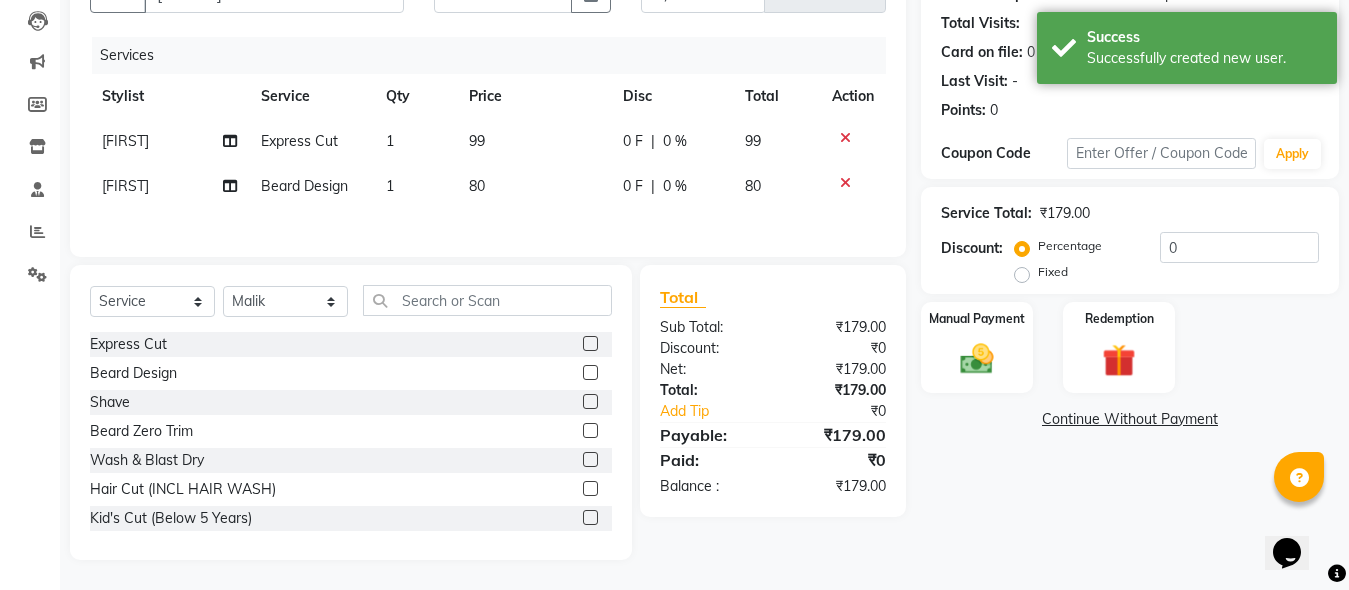 drag, startPoint x: 569, startPoint y: 375, endPoint x: 1066, endPoint y: 499, distance: 512.2353 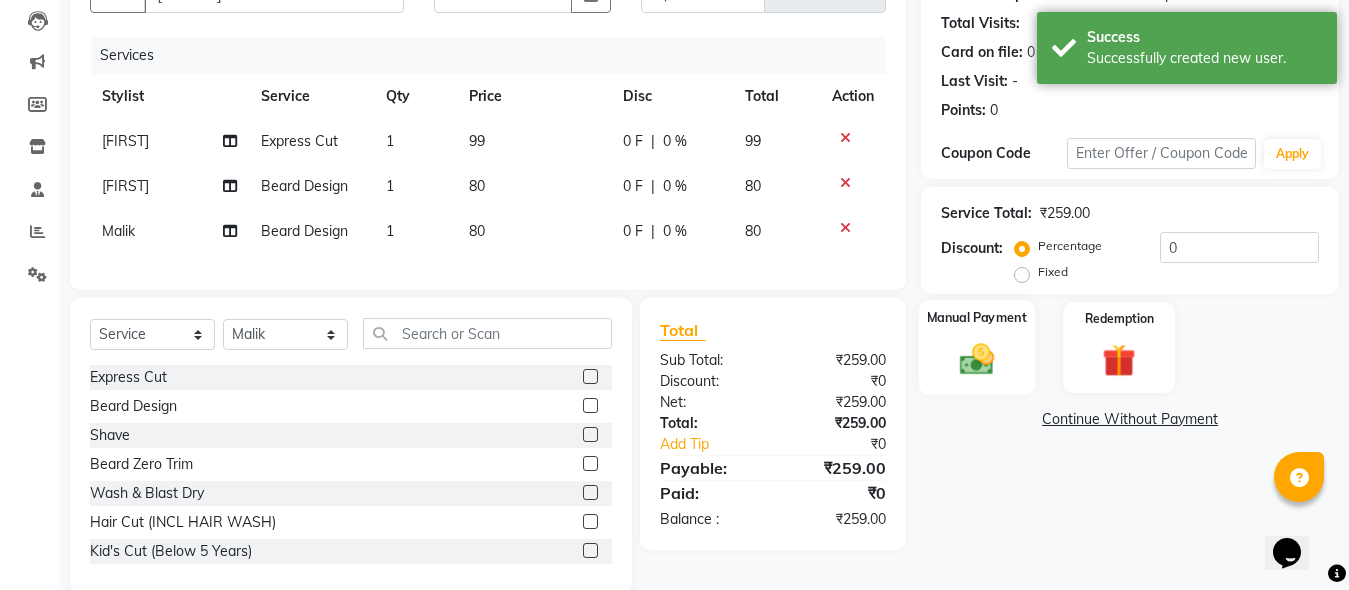 checkbox on "false" 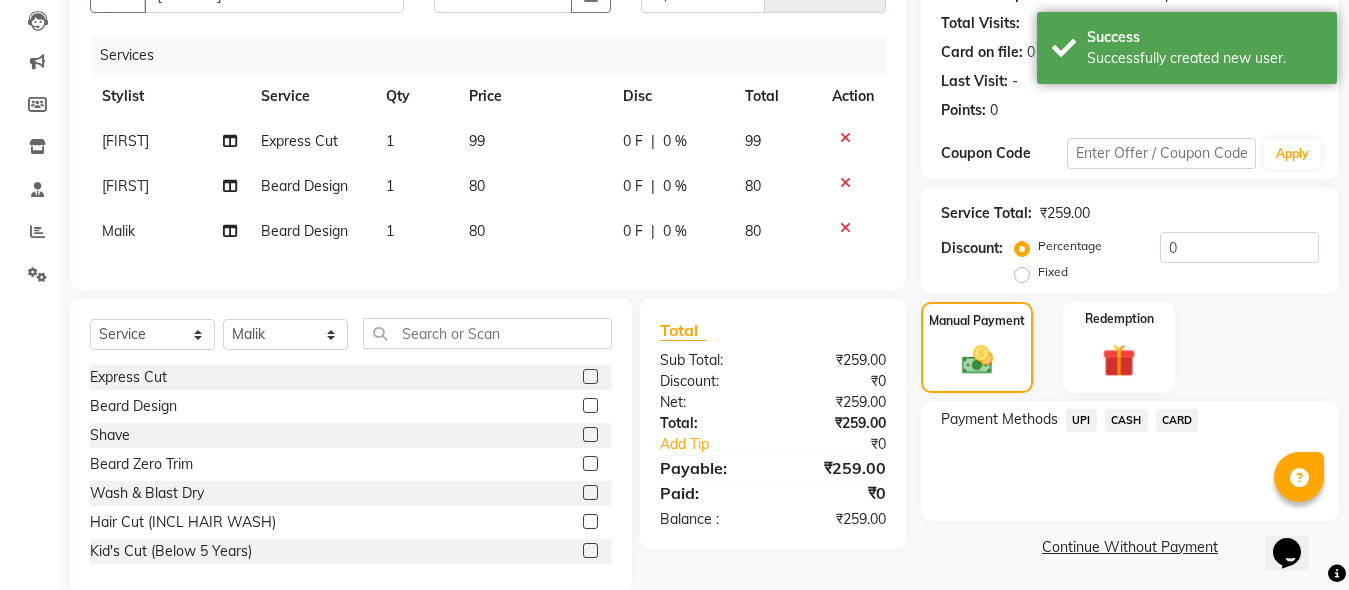 click on "UPI" 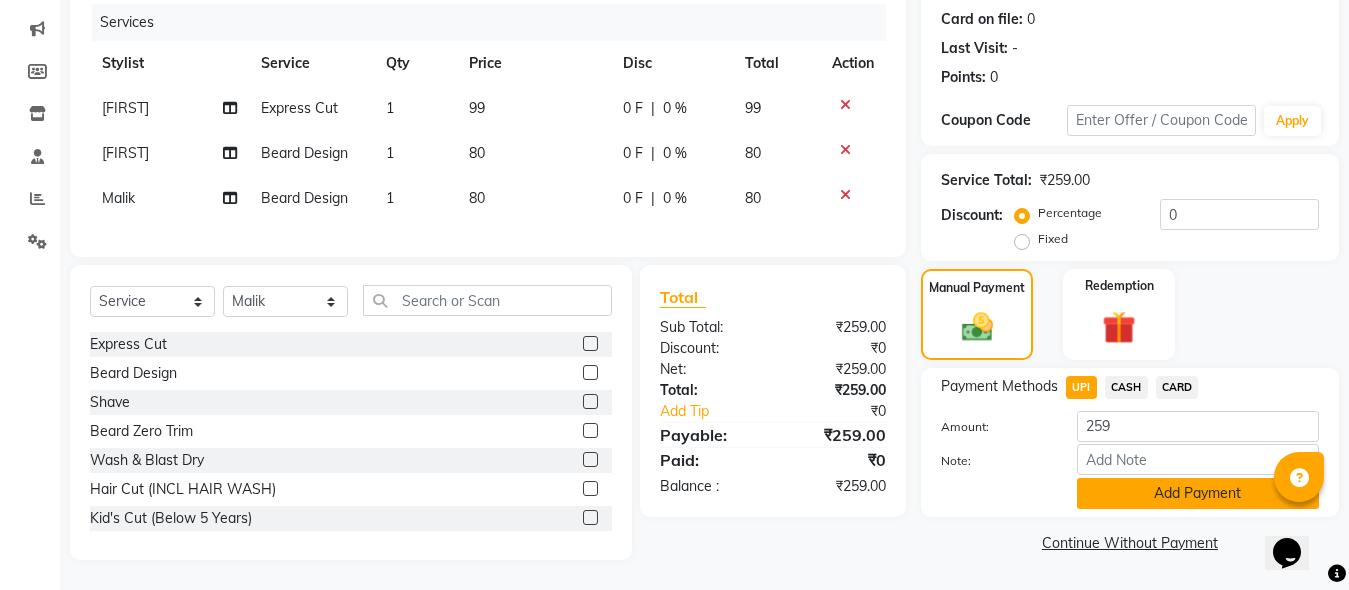 click on "Add Payment" 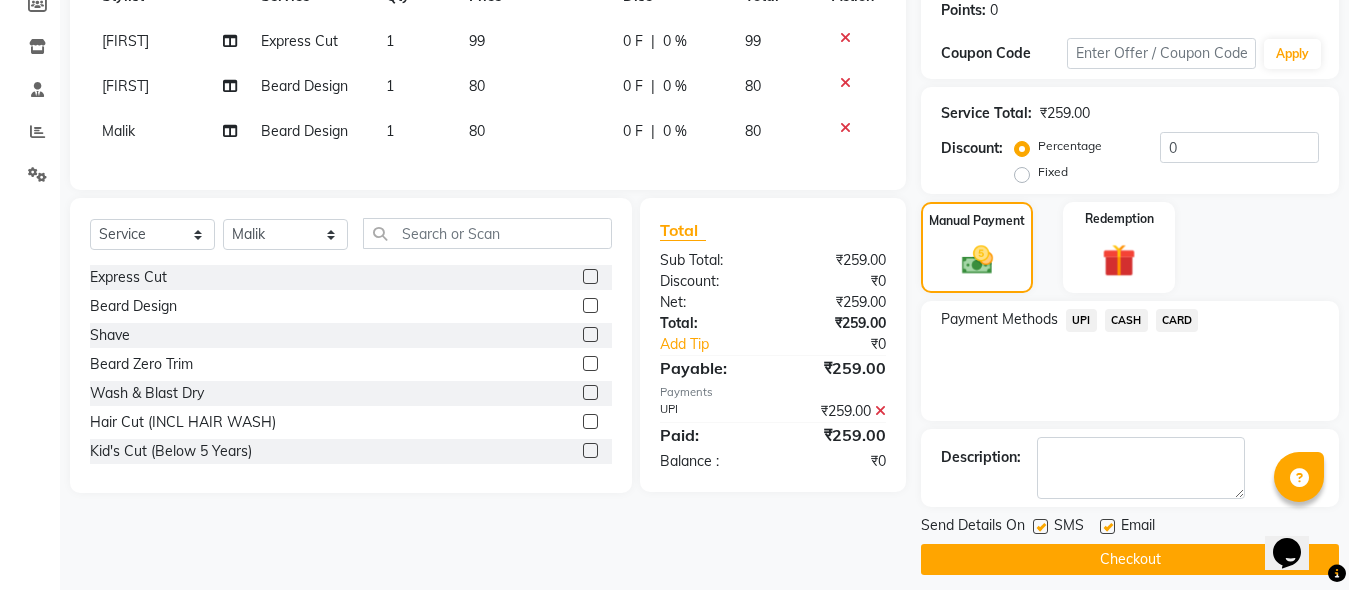 scroll, scrollTop: 326, scrollLeft: 0, axis: vertical 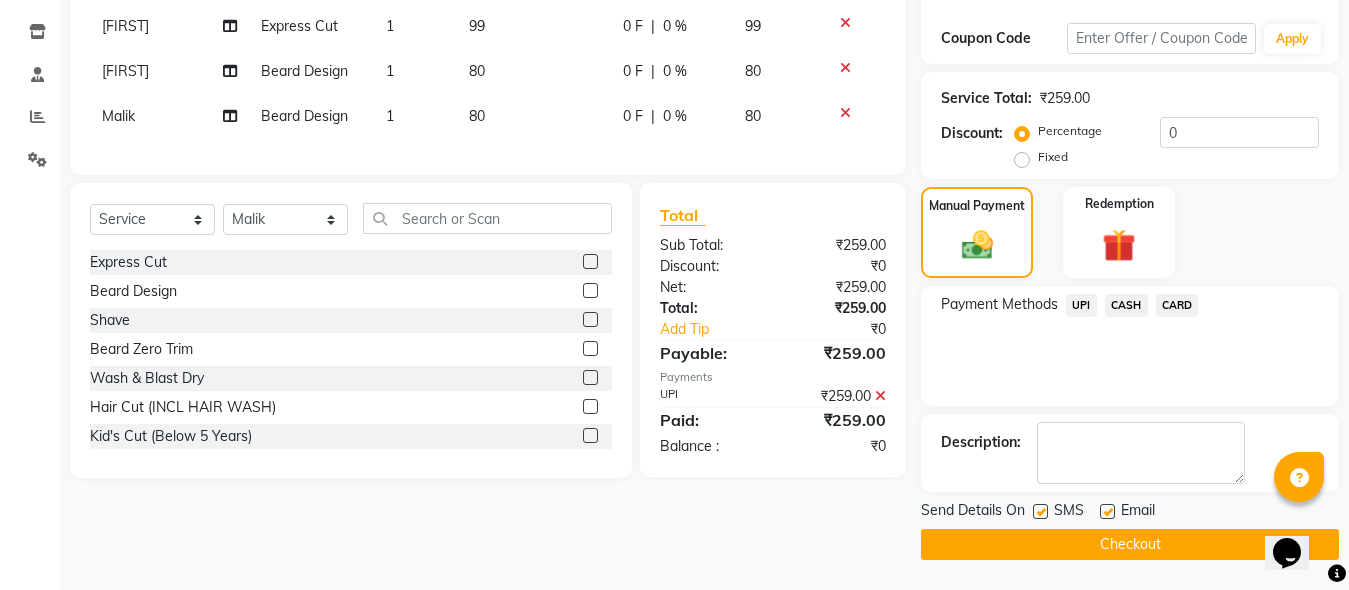 click on "Checkout" 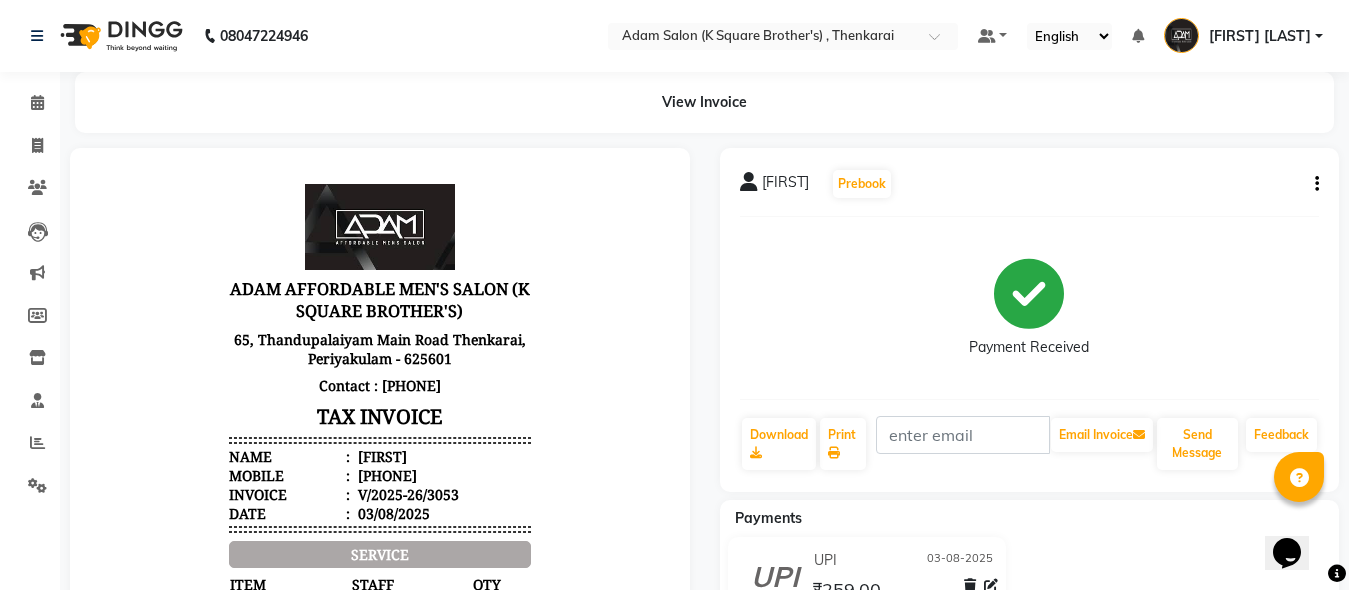 scroll, scrollTop: 0, scrollLeft: 0, axis: both 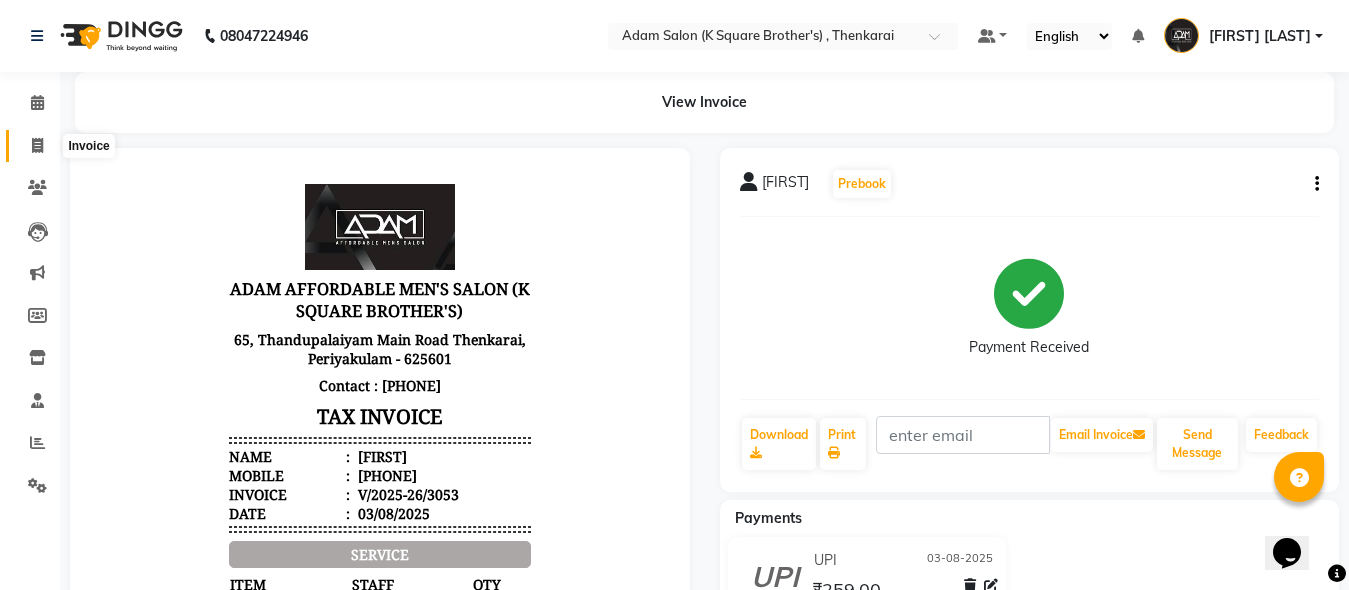 click 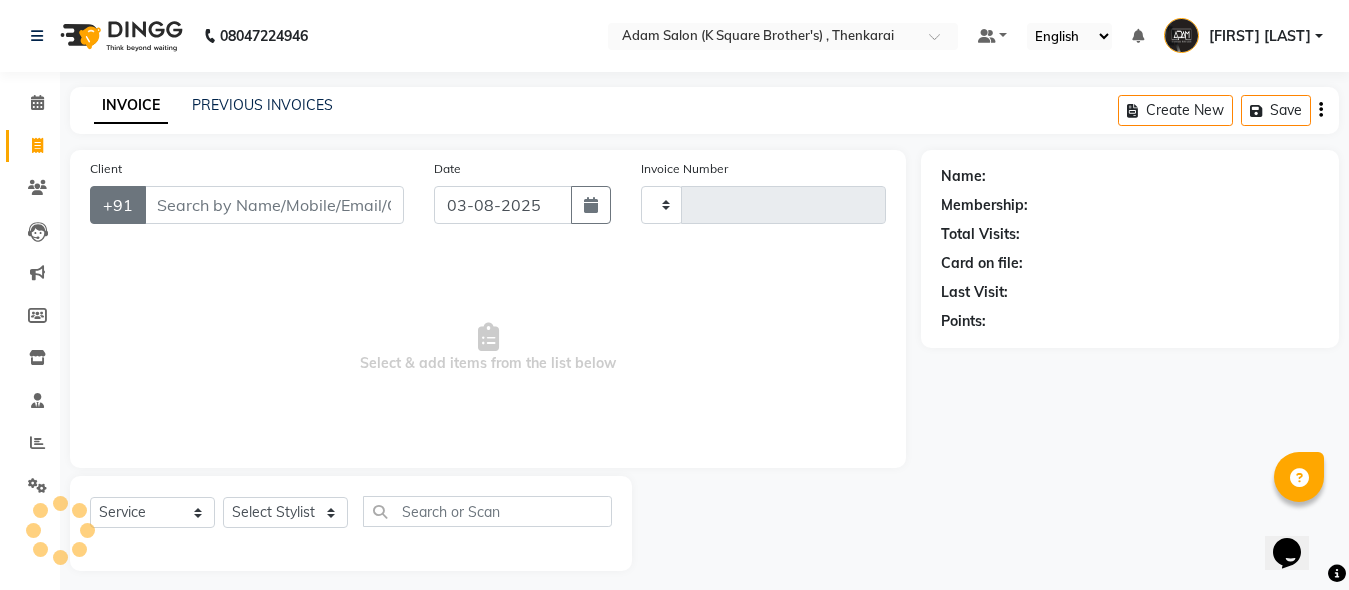 type on "3054" 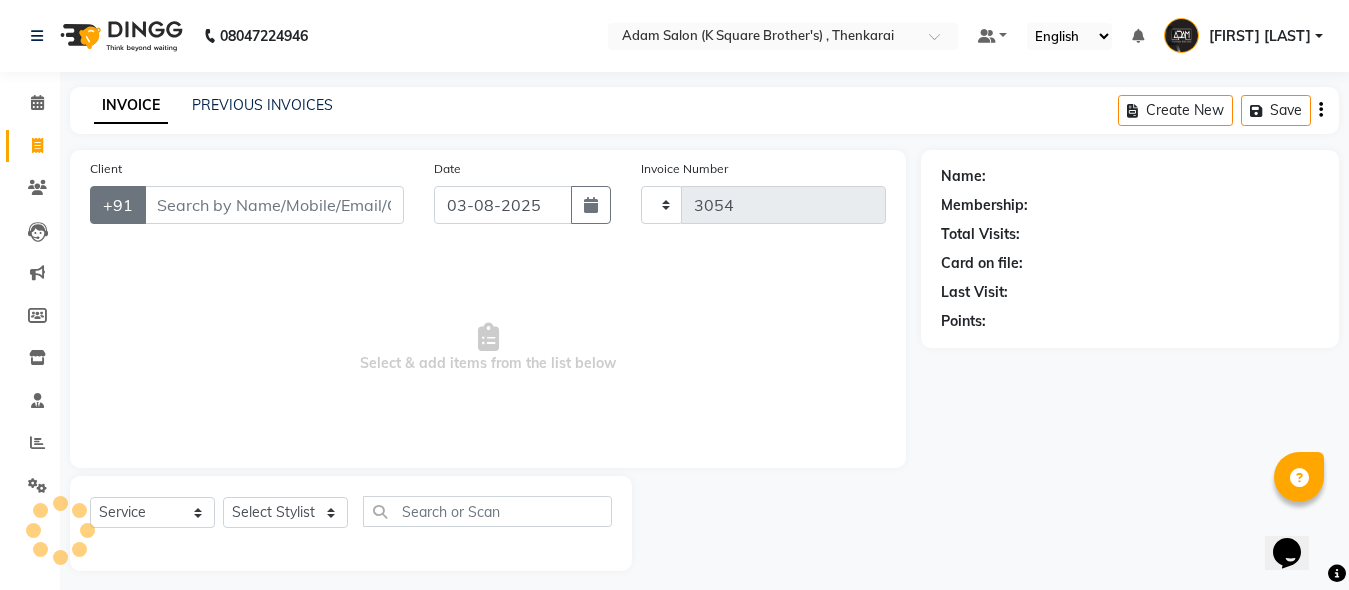 select on "8195" 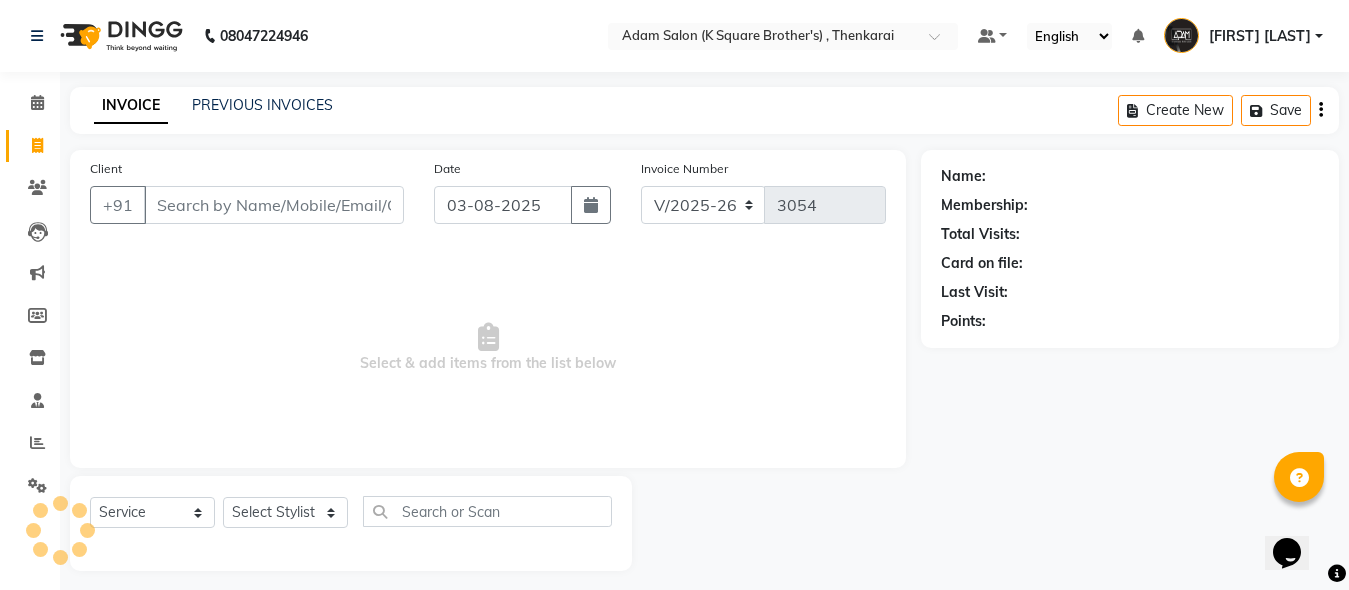 scroll, scrollTop: 11, scrollLeft: 0, axis: vertical 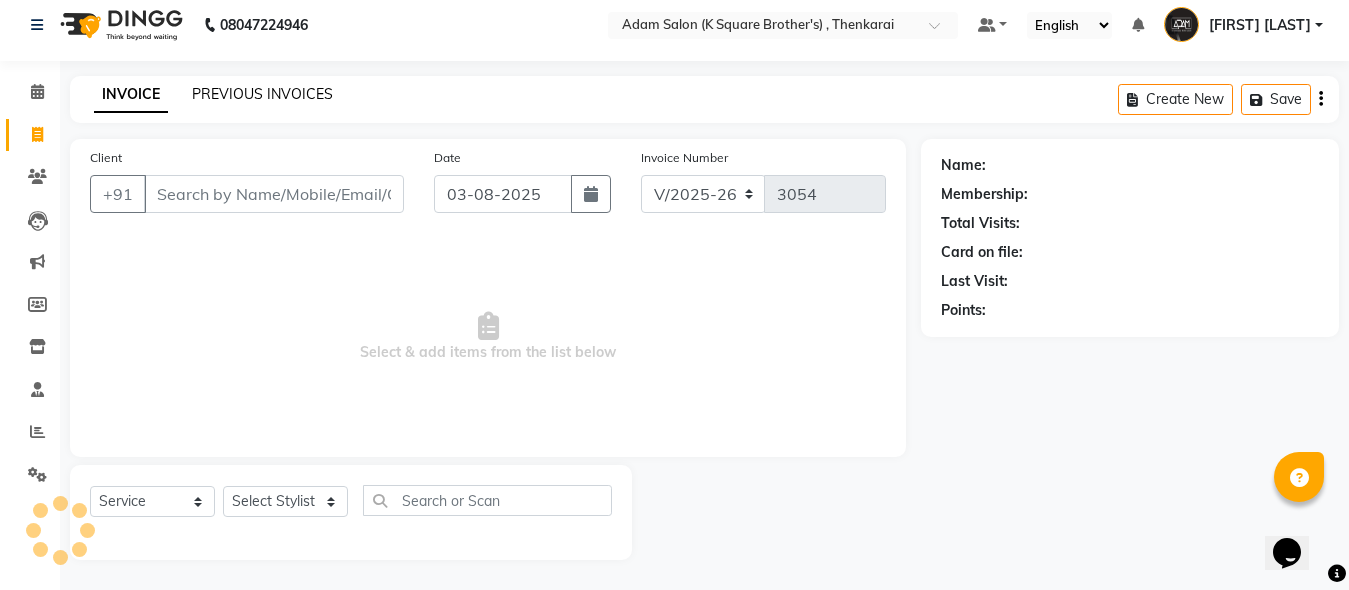 click on "PREVIOUS INVOICES" 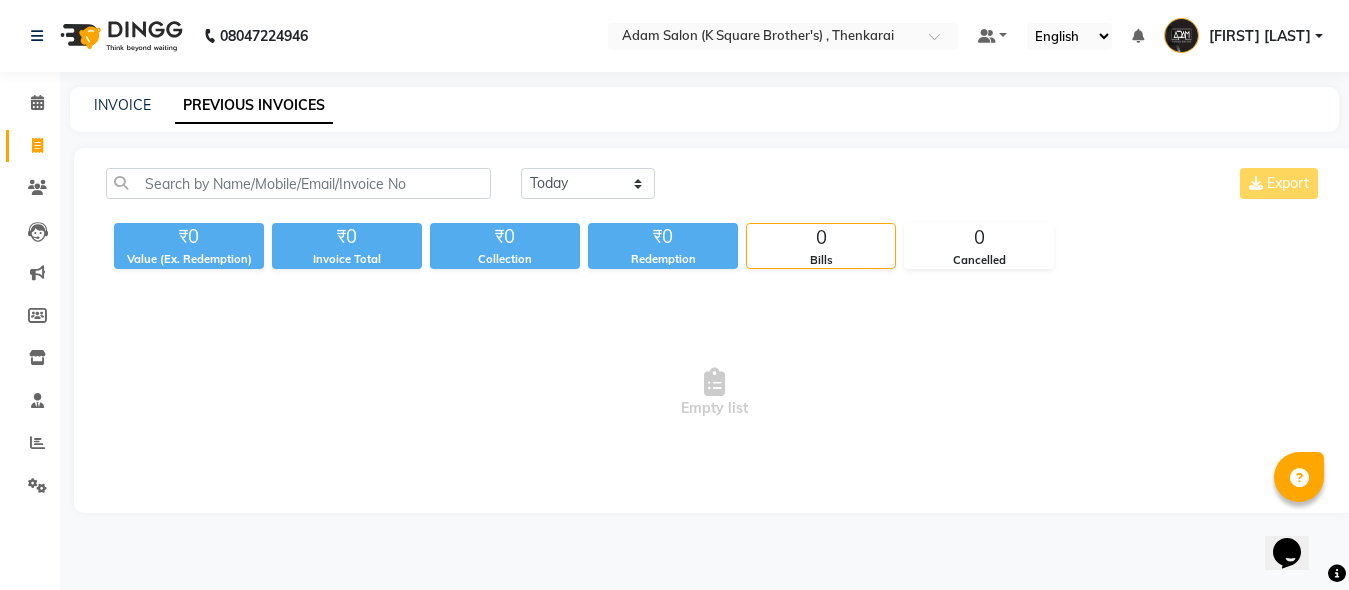 scroll, scrollTop: 0, scrollLeft: 0, axis: both 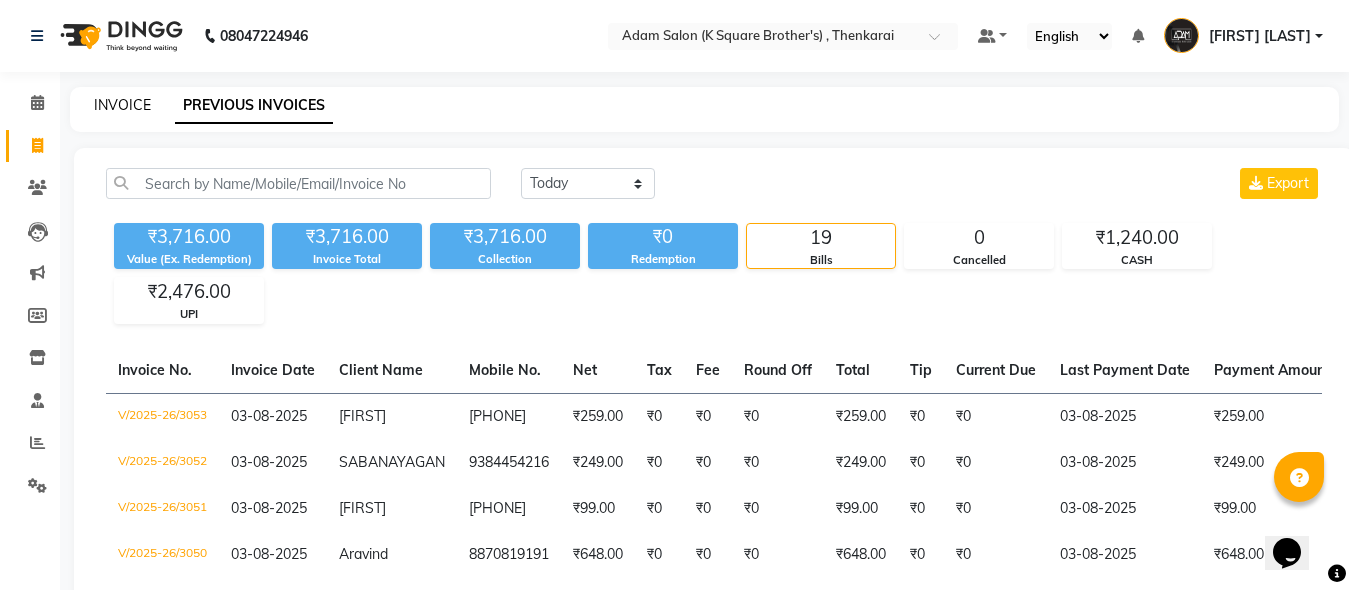 click on "INVOICE" 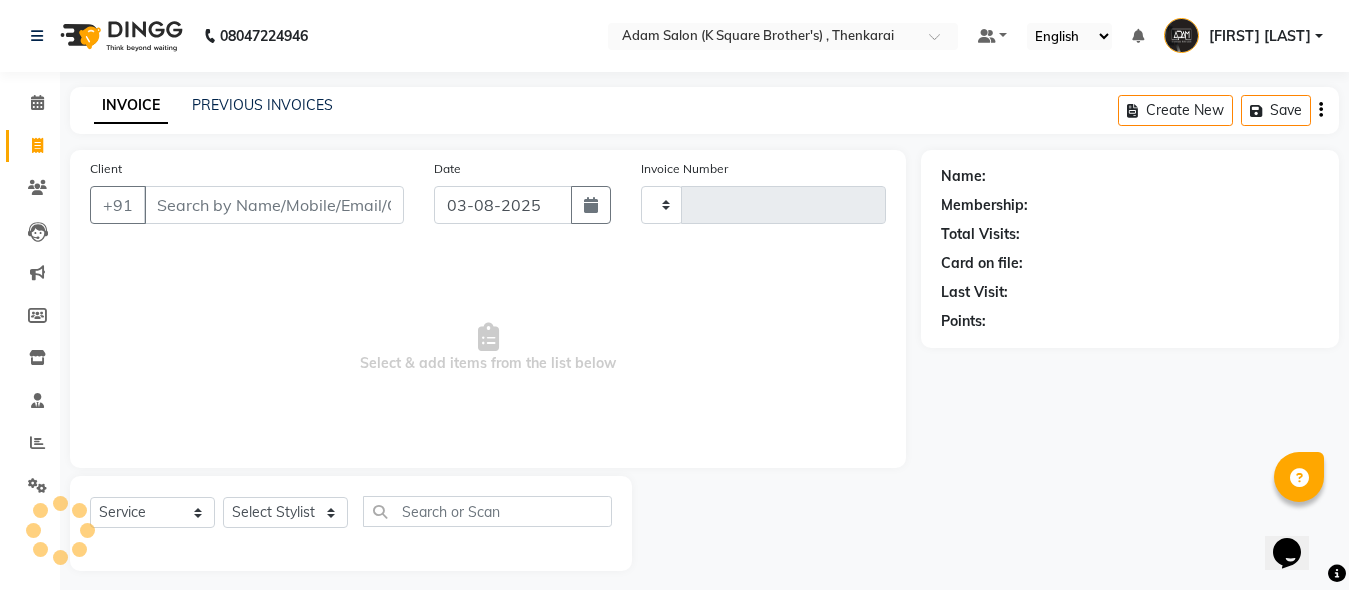 type on "3054" 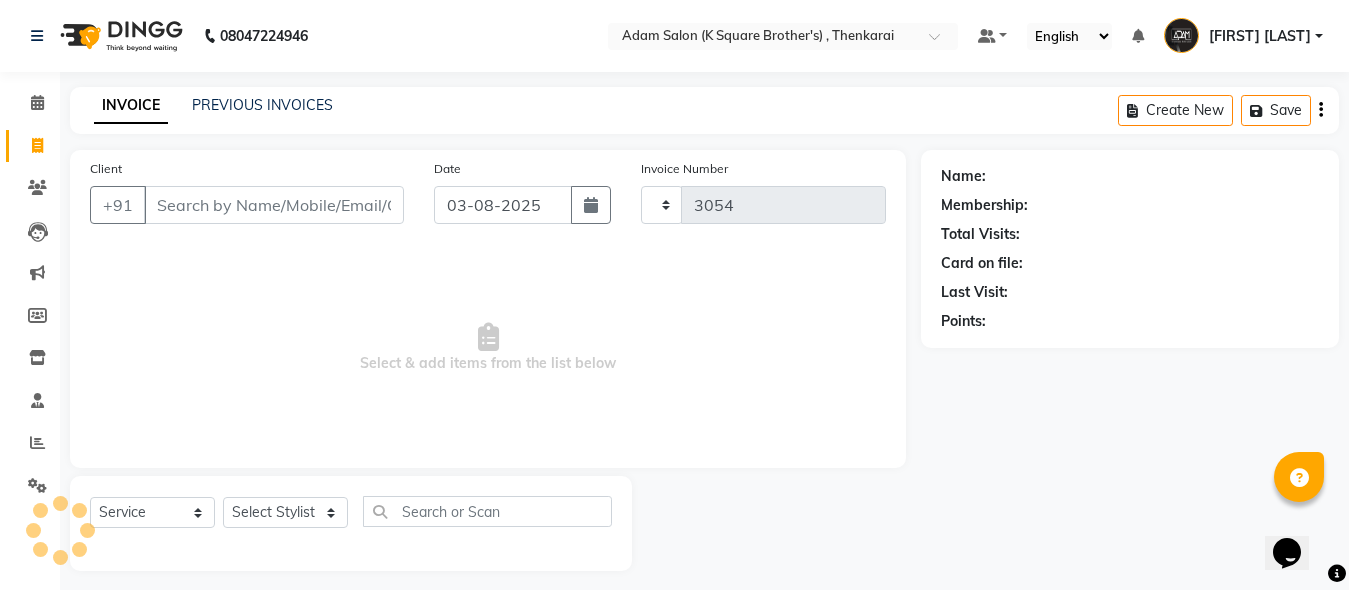 select on "8195" 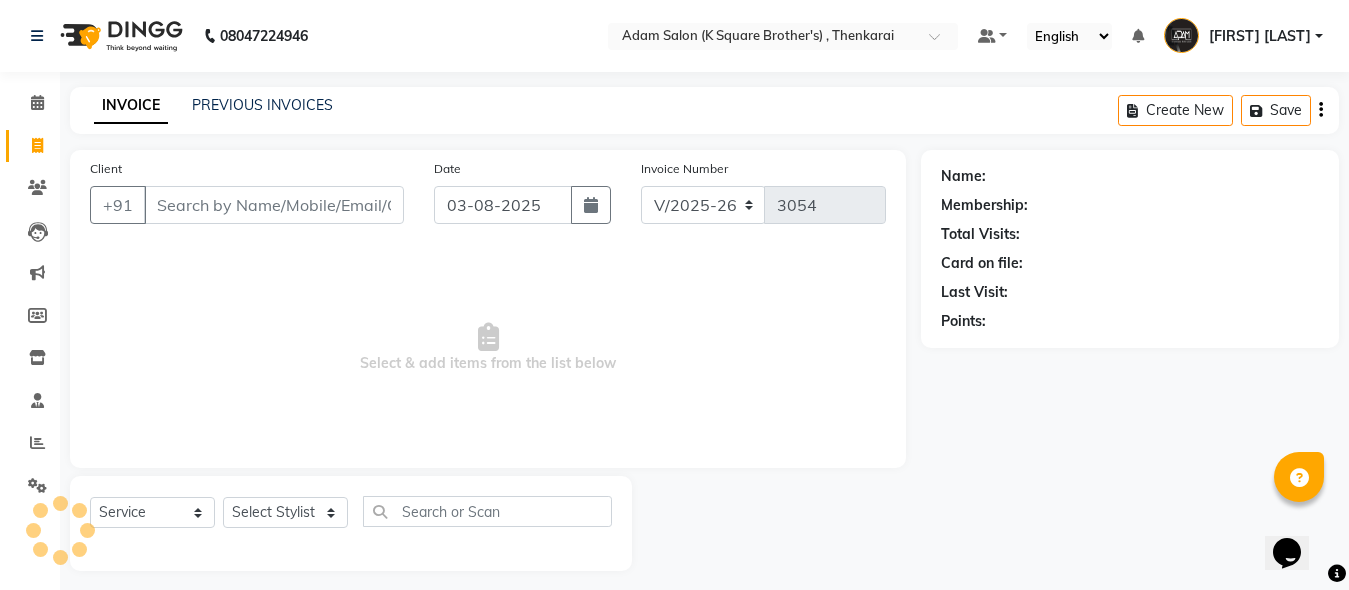 scroll, scrollTop: 11, scrollLeft: 0, axis: vertical 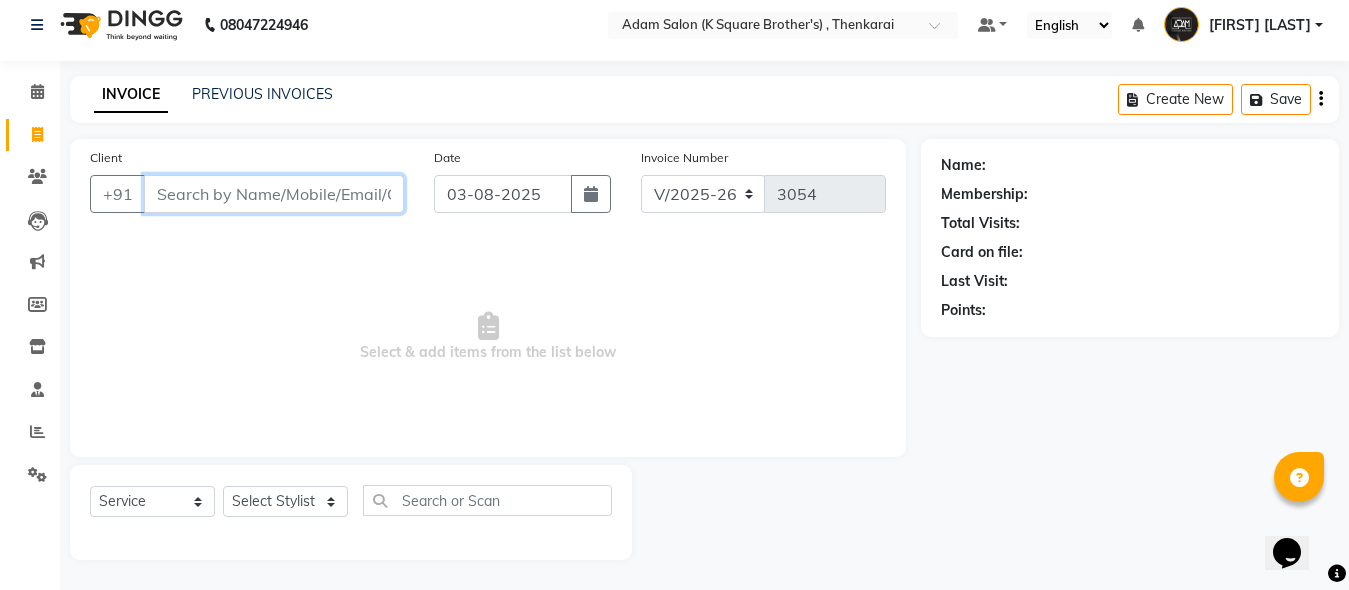 paste on "[PHONE]" 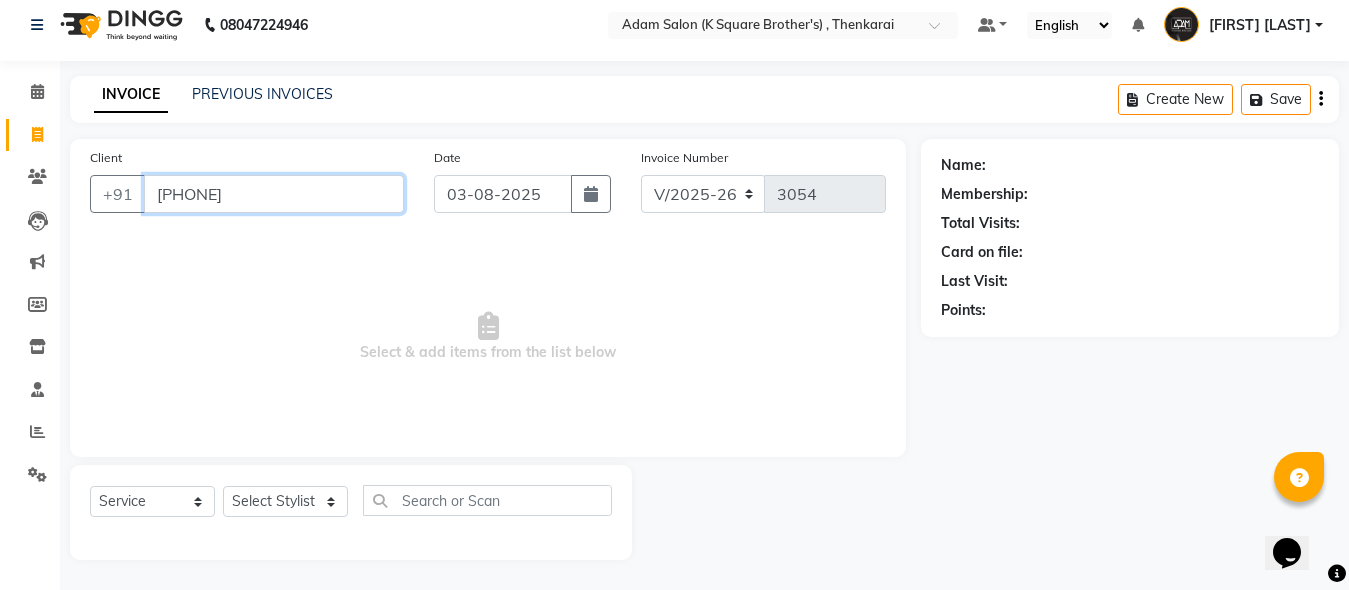 type on "[PHONE]" 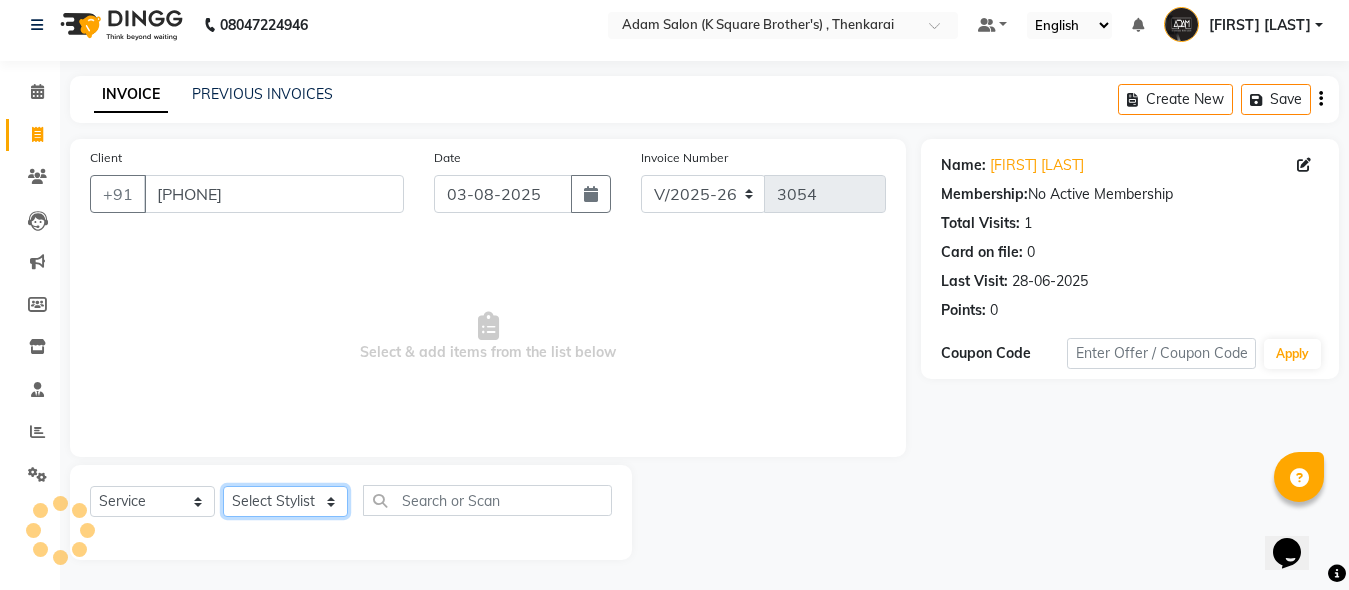 click on "Select Stylist Hasan Malik Navaz Suhail Syed Adam" 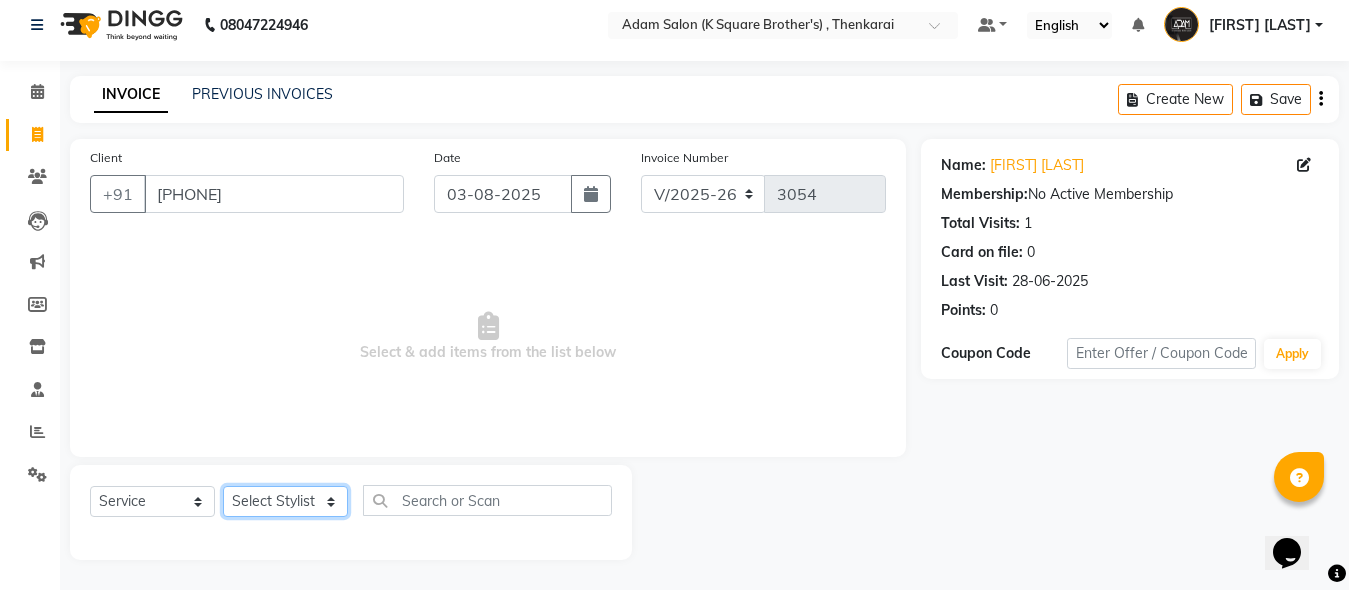 select on "78097" 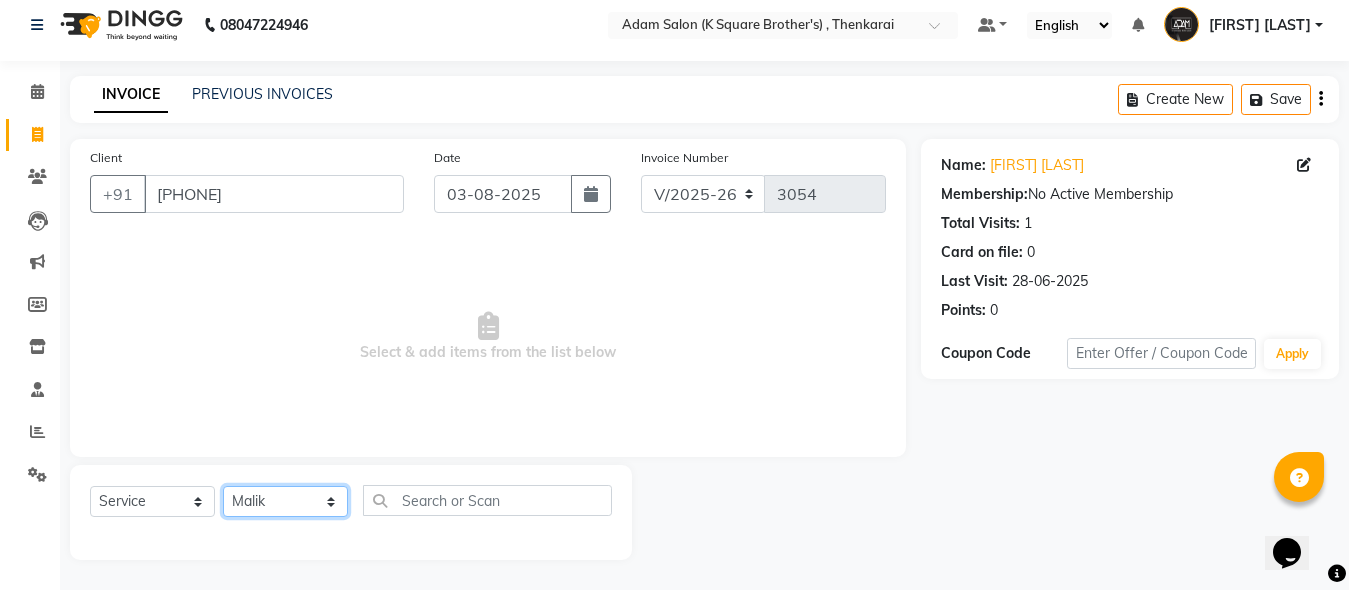 click on "Select Stylist Hasan Malik Navaz Suhail Syed Adam" 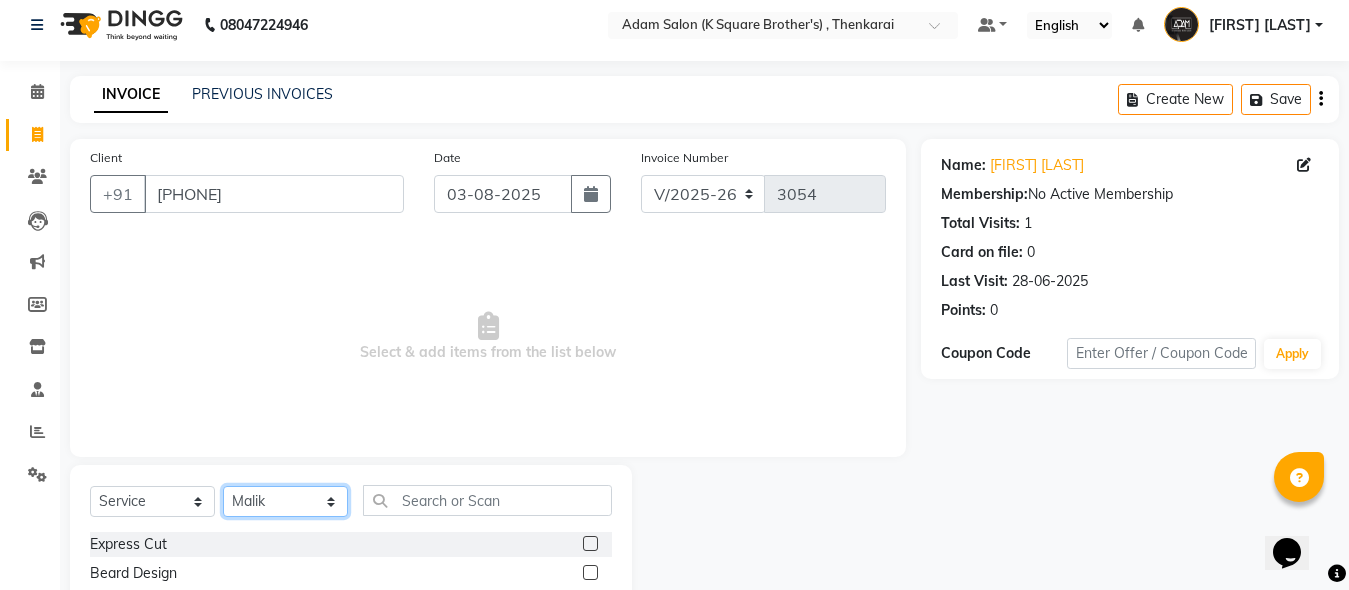scroll, scrollTop: 211, scrollLeft: 0, axis: vertical 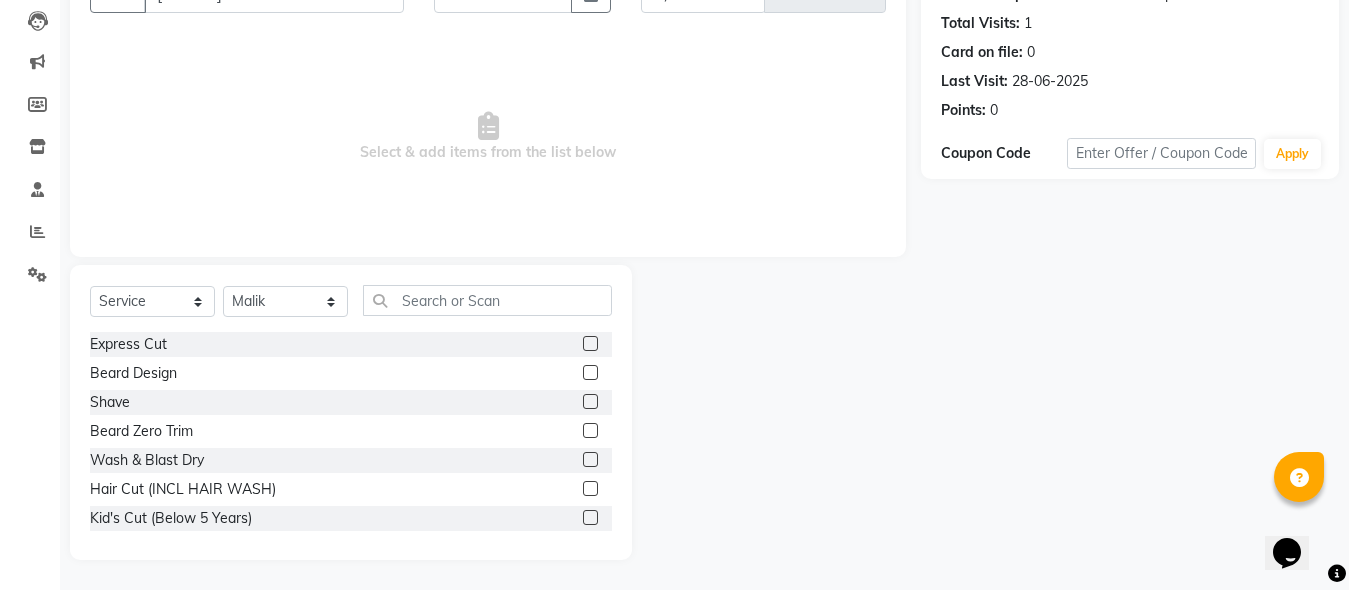click 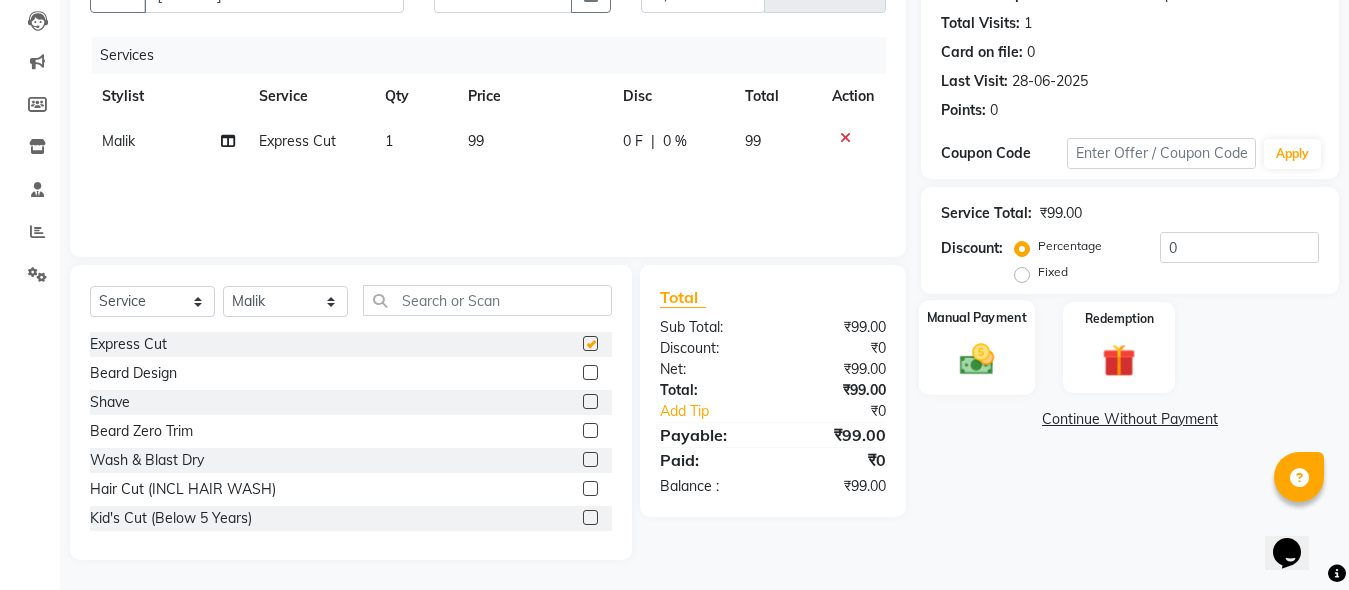 checkbox on "false" 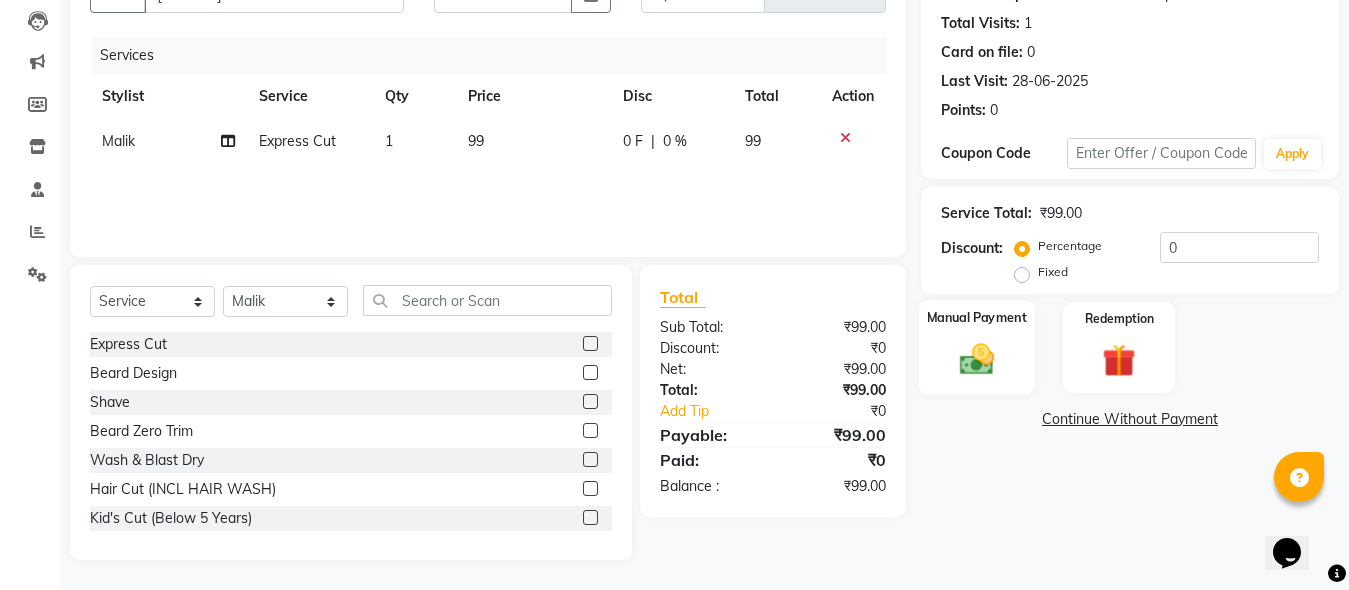 click on "Manual Payment" 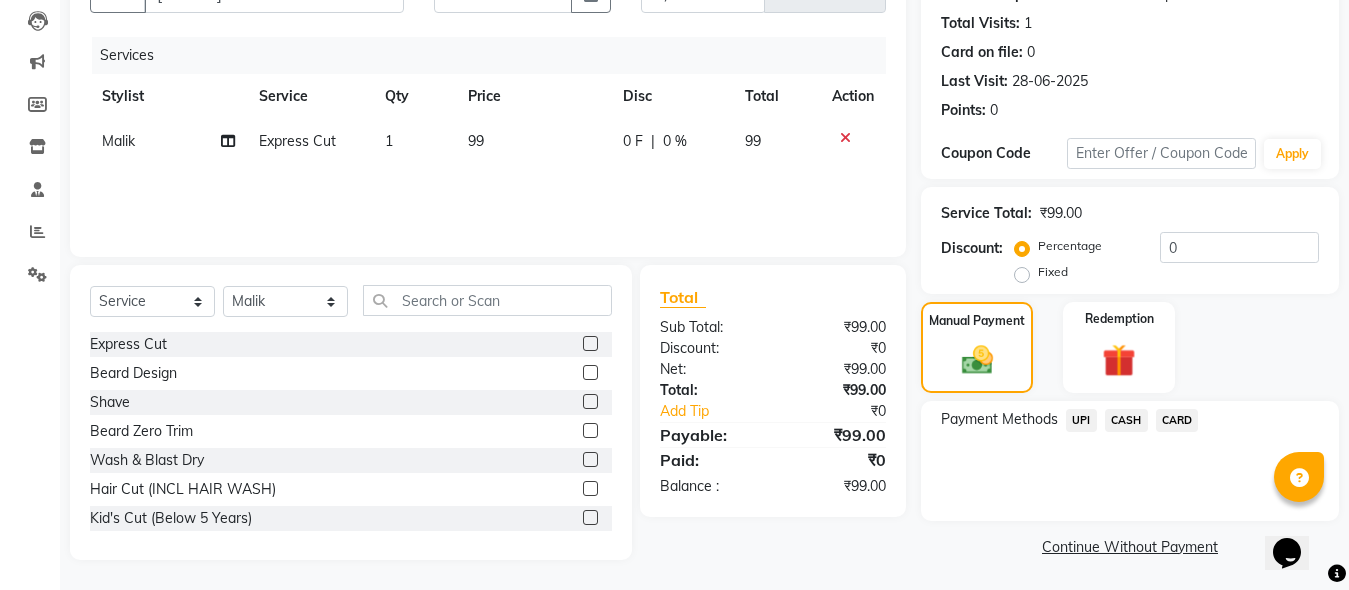 click on "CASH" 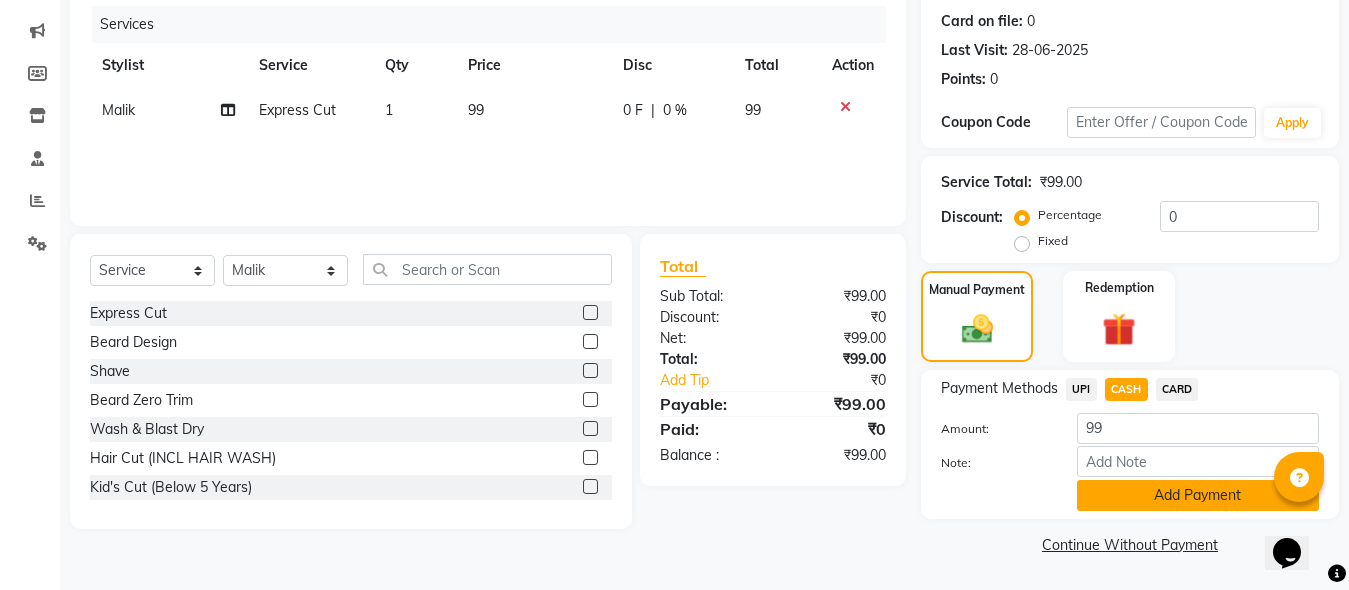 click on "Add Payment" 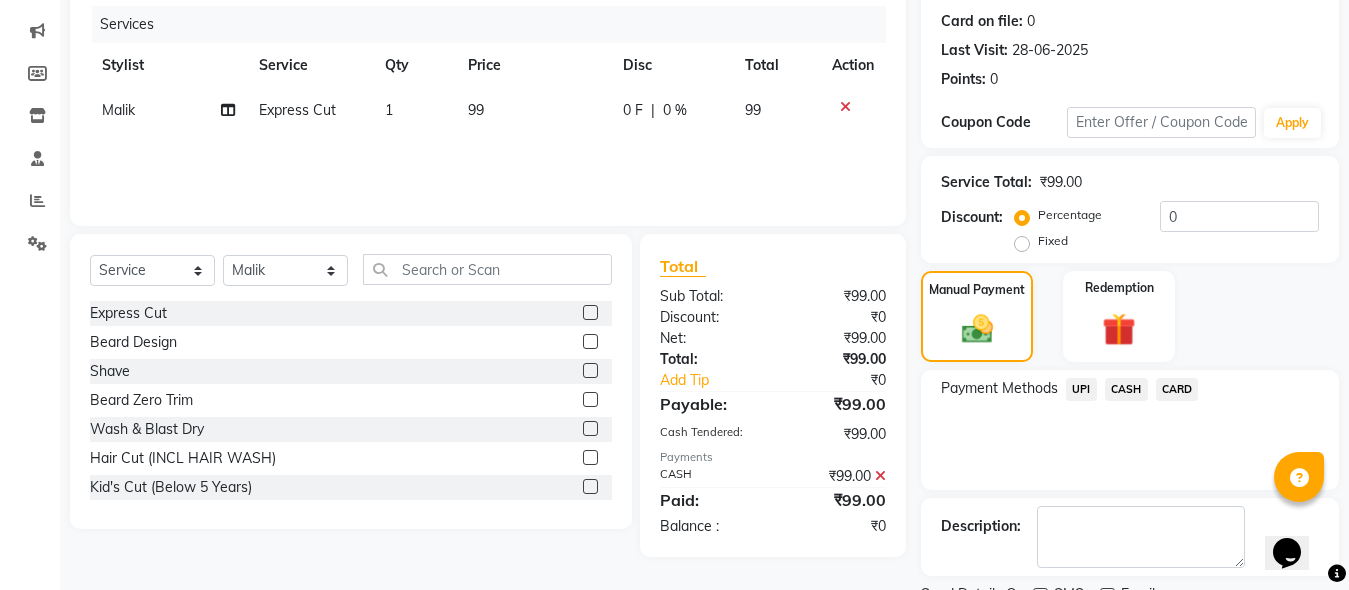 scroll, scrollTop: 326, scrollLeft: 0, axis: vertical 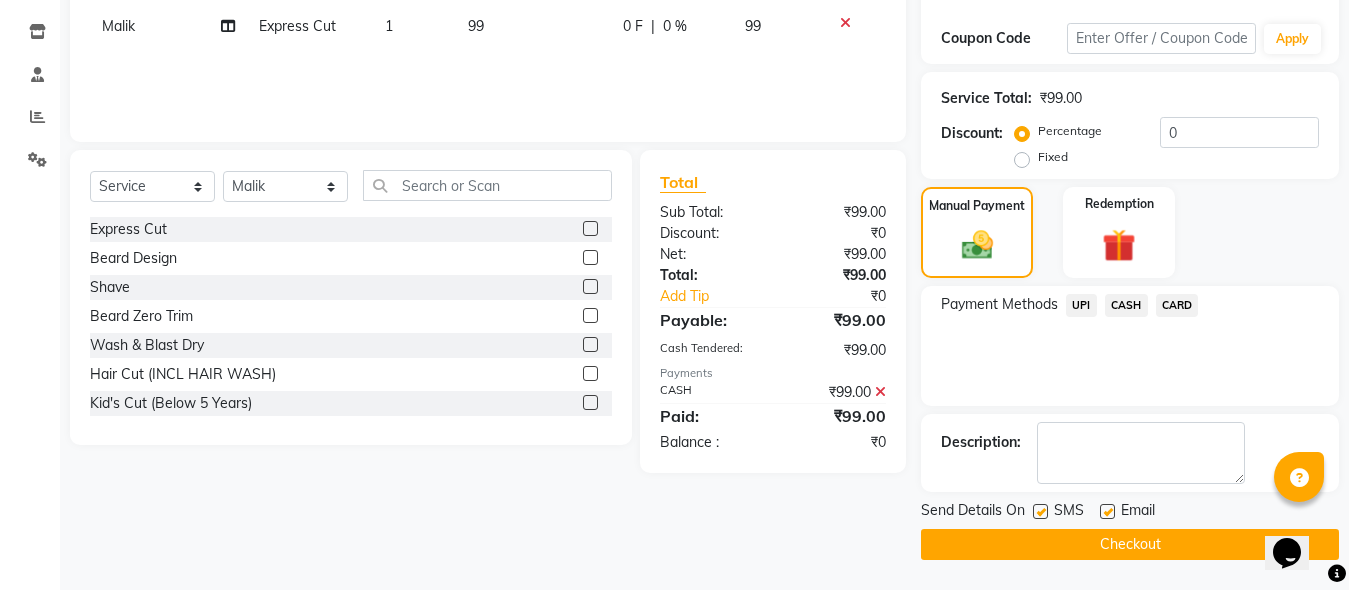 click on "Checkout" 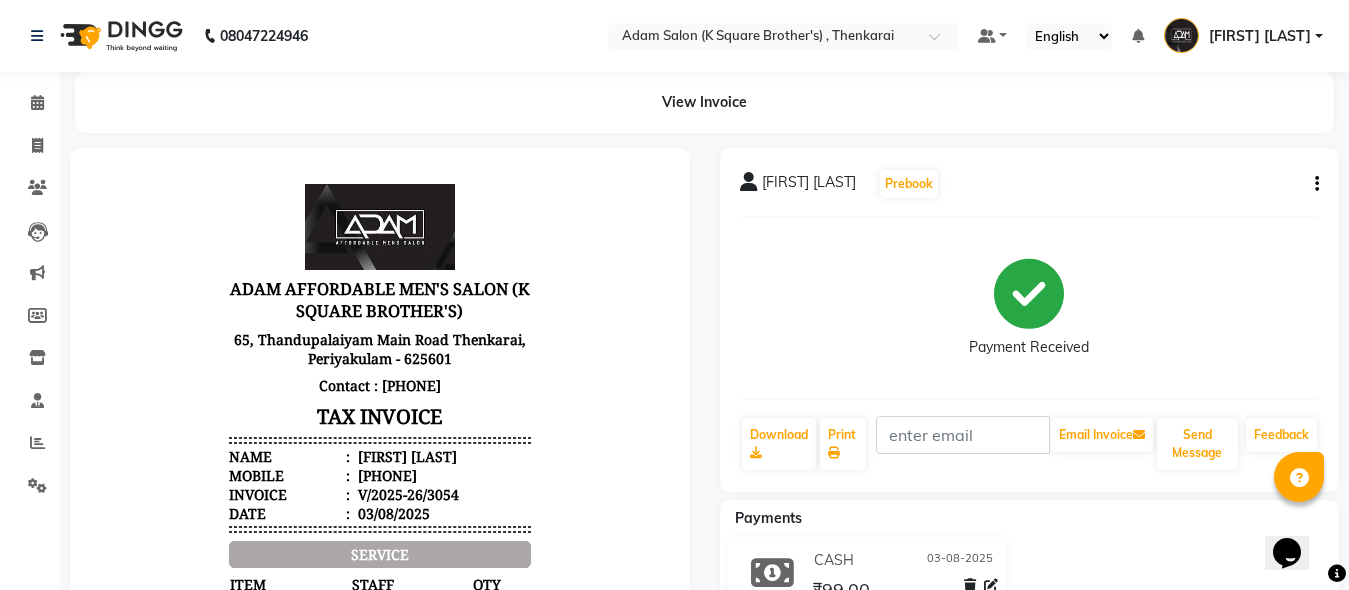scroll, scrollTop: 0, scrollLeft: 0, axis: both 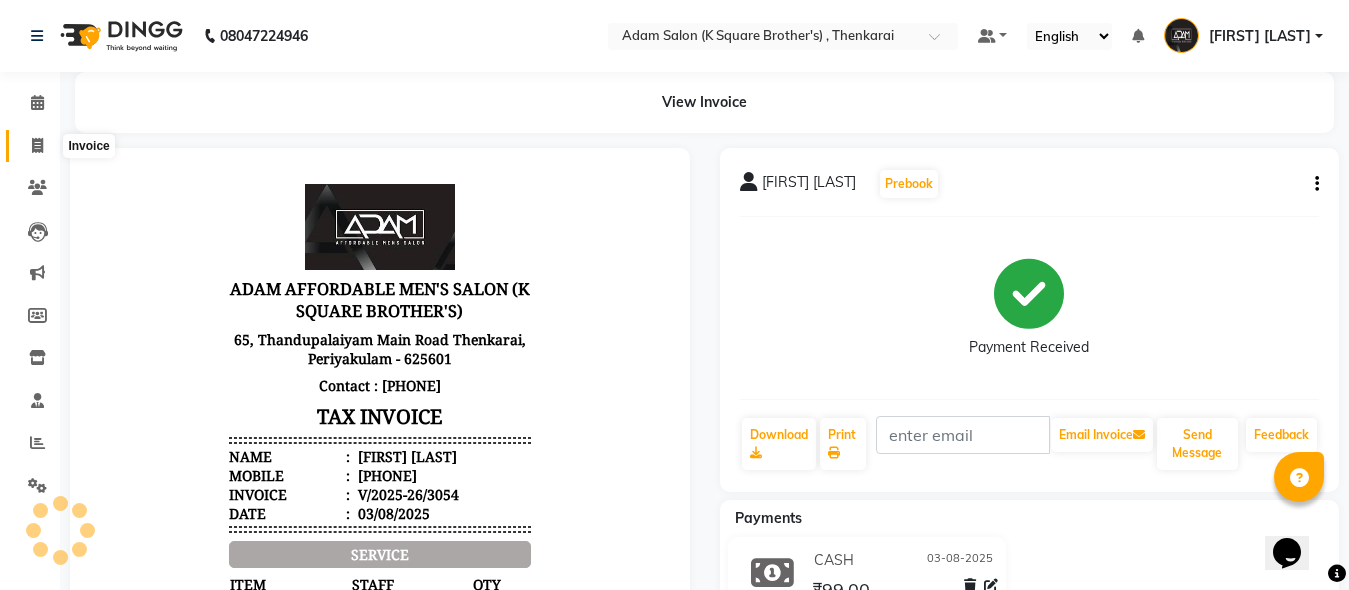 click 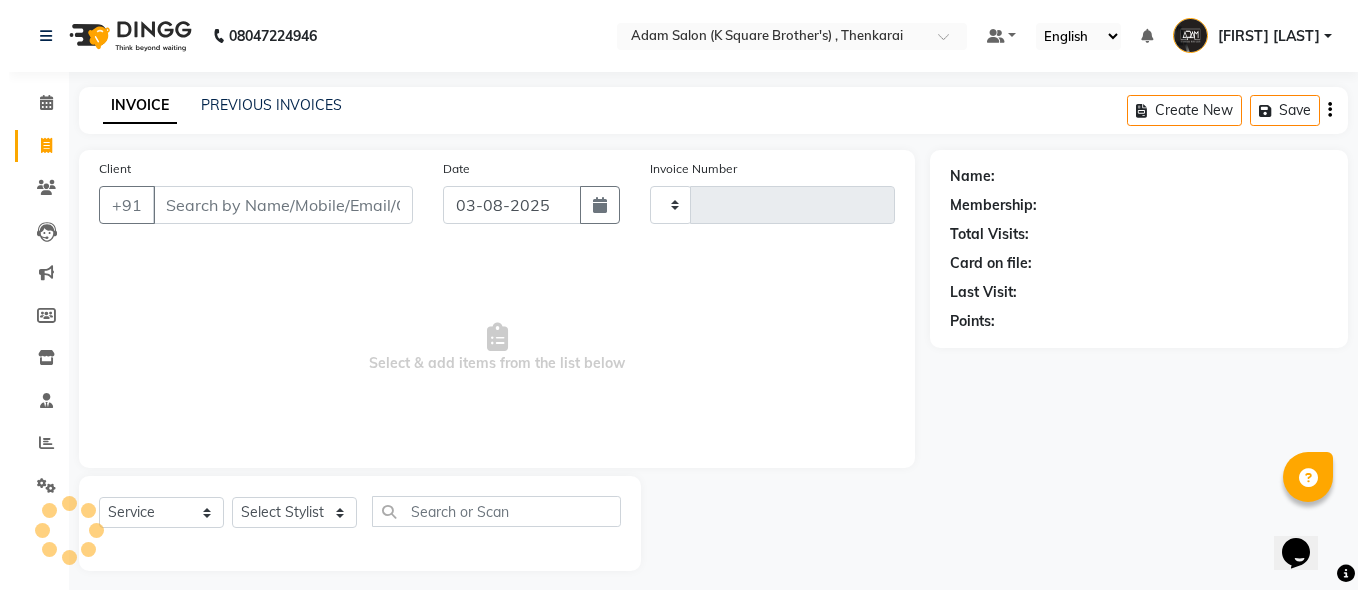 scroll, scrollTop: 11, scrollLeft: 0, axis: vertical 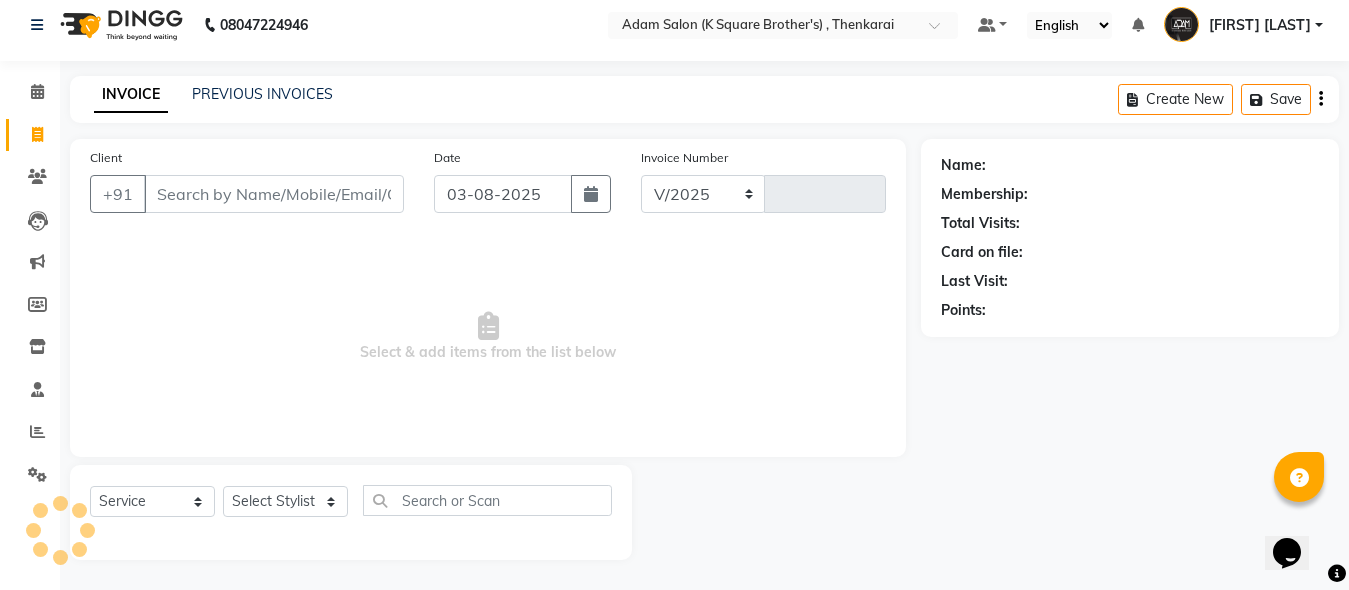 select on "8195" 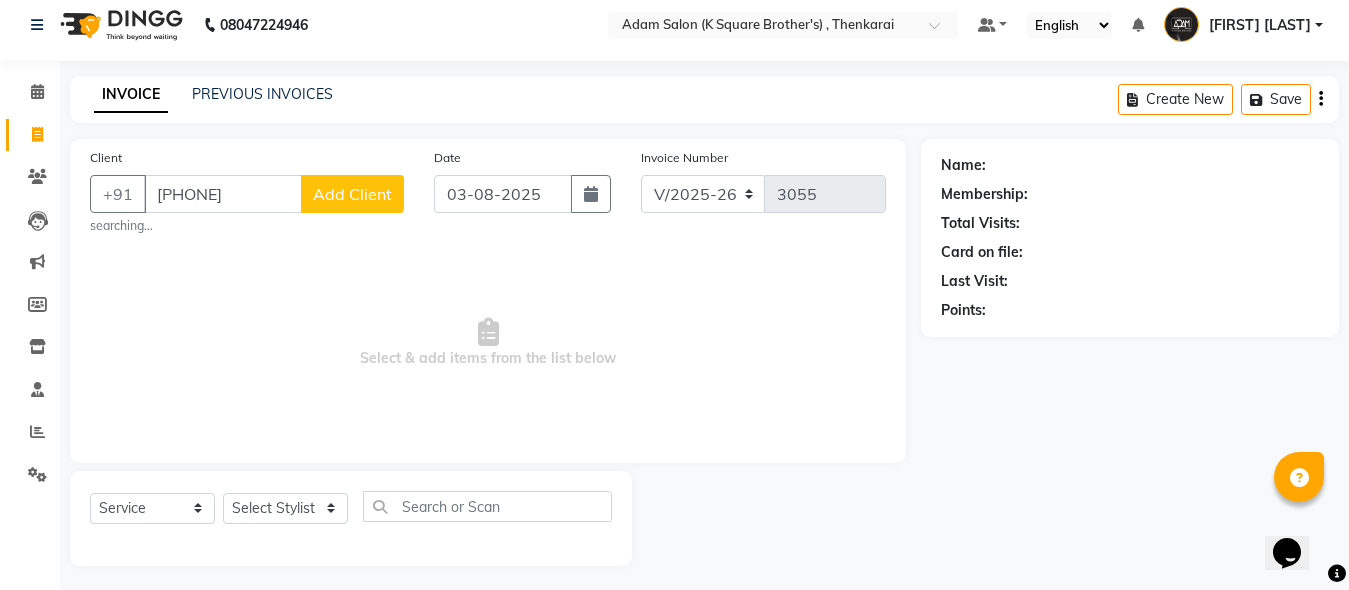 type on "[PHONE]" 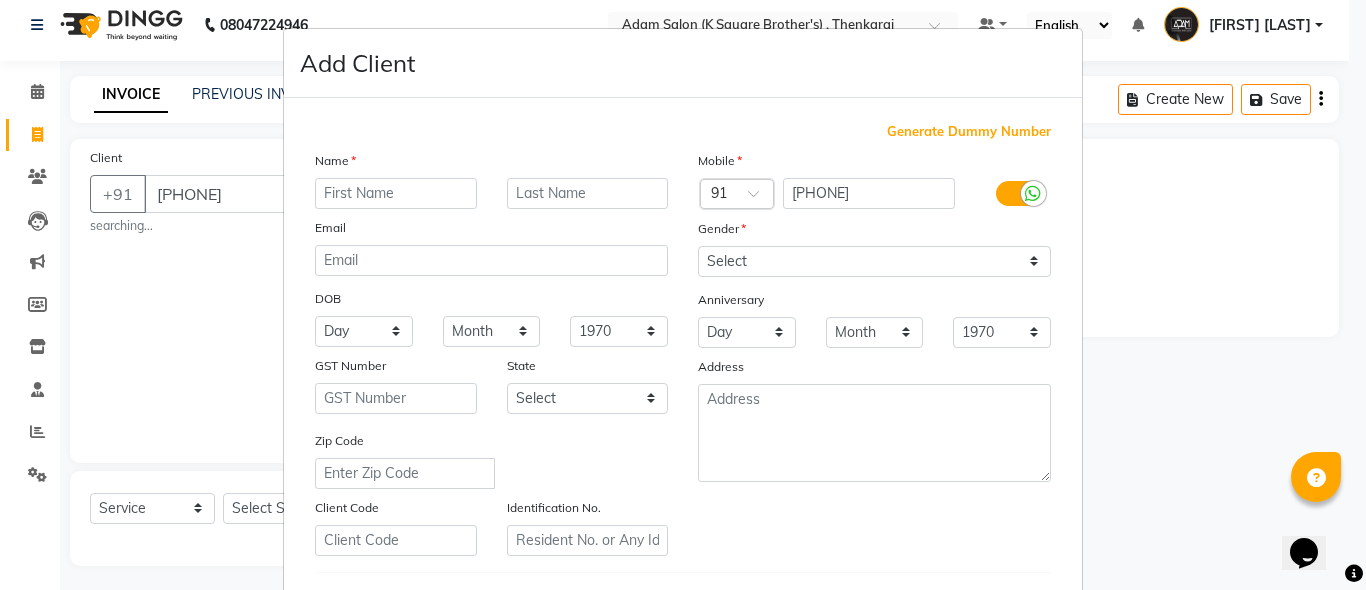 click on "Generate Dummy Number Name Email DOB Day 01 02 03 04 05 06 07 08 09 10 11 12 13 14 15 16 17 18 19 20 21 22 23 24 25 26 27 28 29 30 31 Month January February March April May June July August September October November December 1940 1941 1942 1943 1944 1945 1946 1947 1948 1949 1950 1951 1952 1953 1954 1955 1956 1957 1958 1959 1960 1961 1962 1963 1964 1965 1966 1967 1968 1969 1970 1971 1972 1973 1974 1975 1976 1977 1978 1979 1980 1981 1982 1983 1984 1985 1986 1987 1988 1989 1990 1991 1992 1993 1994 1995 1996 1997 1998 1999 2000 2001 2002 2003 2004 2005 2006 2007 2008 2009 2010 2011 2012 2013 2014 2015 2016 2017 2018 2019 2020 2021 2022 2023 2024 GST Number State Select Andaman and Nicobar Islands Andhra Pradesh Arunachal Pradesh Assam Bihar Chandigarh Chhattisgarh Dadra and Nagar Haveli Daman and Diu Delhi Goa Gujarat Haryana Himachal Pradesh Jammu and Kashmir Jharkhand Karnataka Kerala Lakshadweep Madhya Pradesh Maharashtra Manipur Meghalaya Mizoram Nagaland Odisha Pondicherry Punjab Rajasthan Sikkim Tamil Nadu" at bounding box center (683, 456) 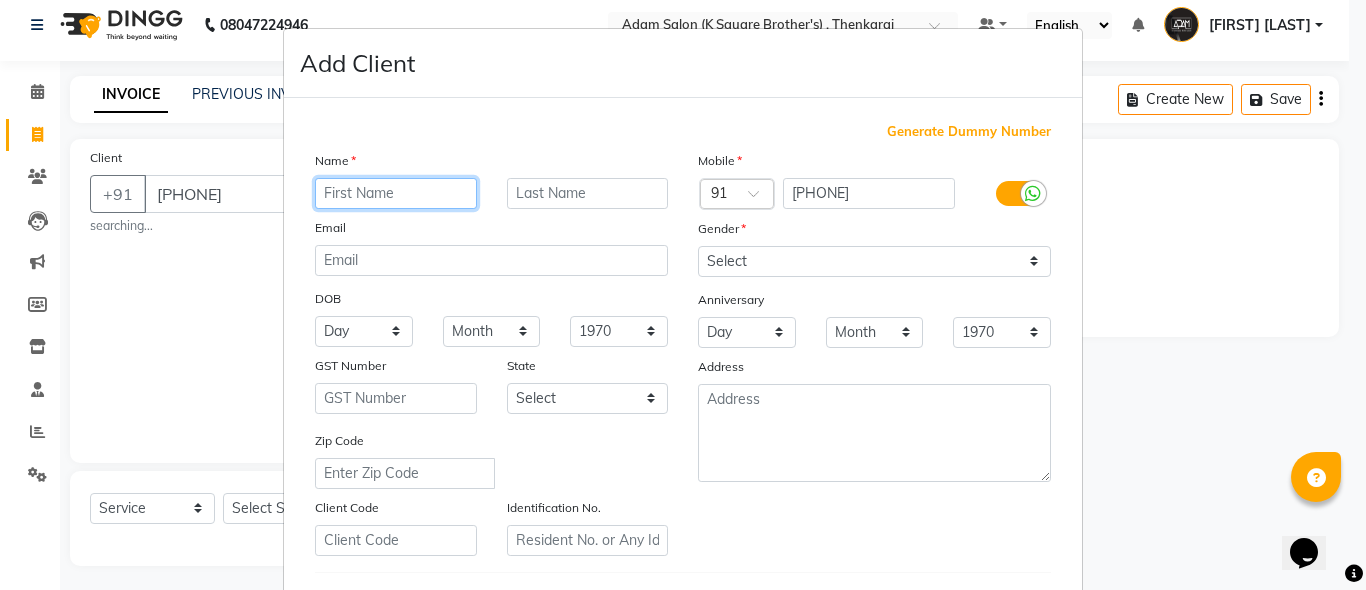 paste on "[LAST]" 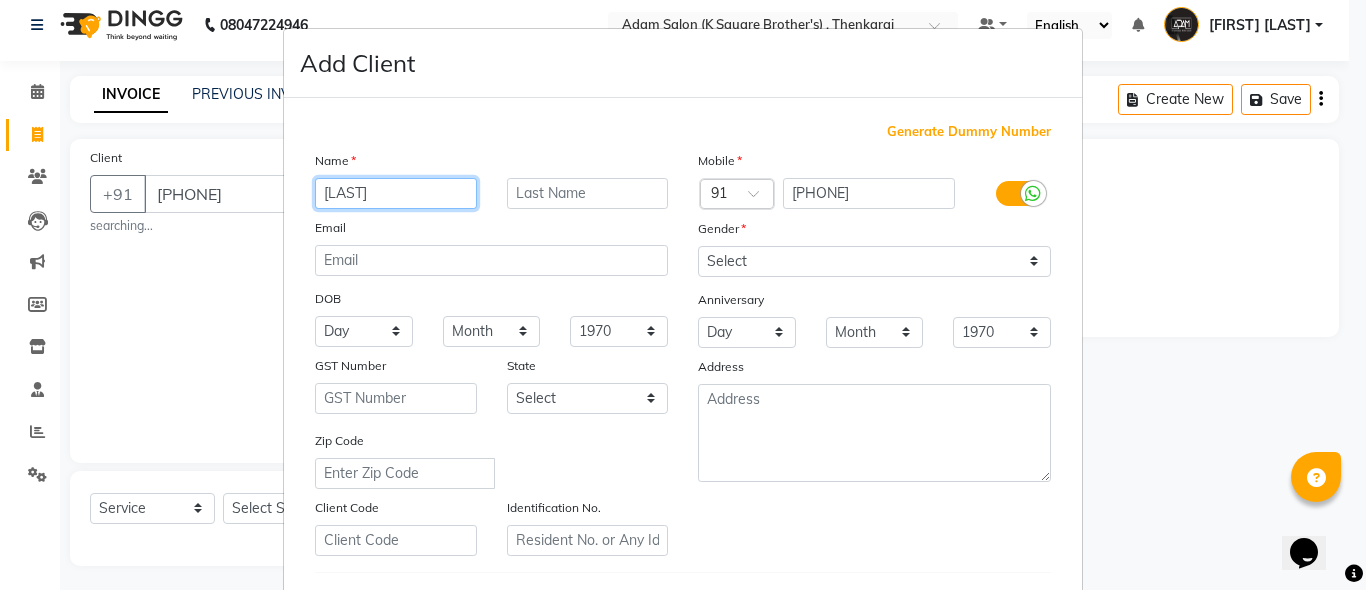 type on "[LAST]" 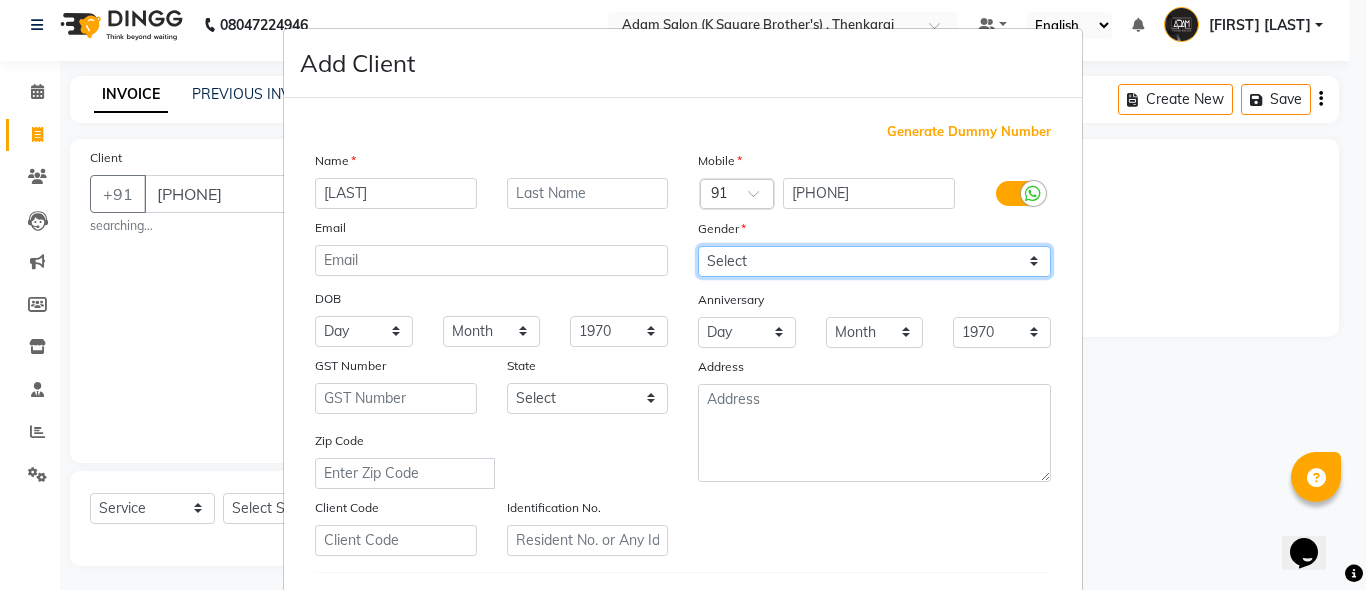 click on "Select Male Female Other Prefer Not To Say" at bounding box center [874, 261] 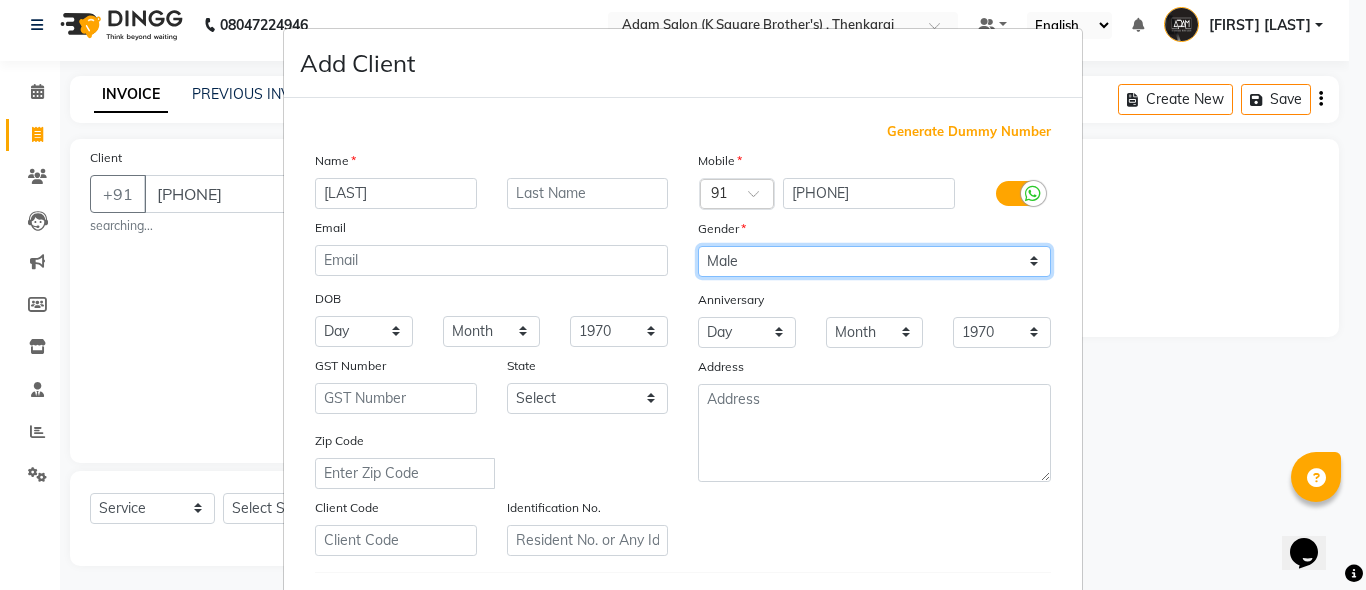 click on "Select Male Female Other Prefer Not To Say" at bounding box center (874, 261) 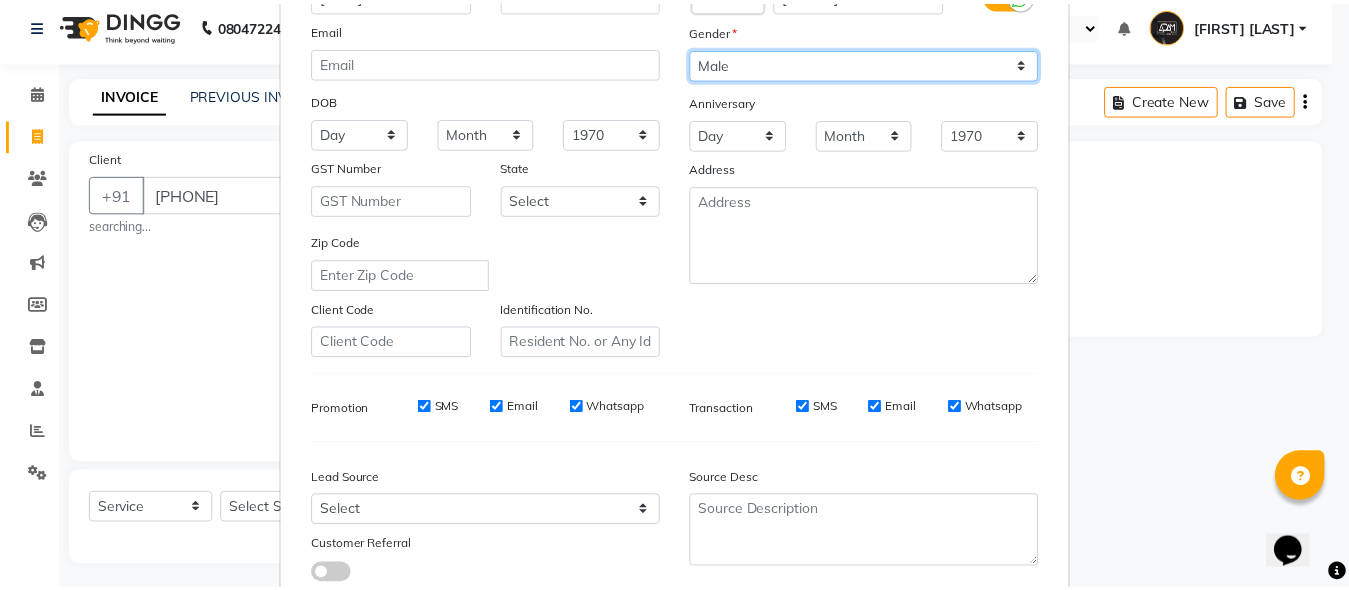 scroll, scrollTop: 333, scrollLeft: 0, axis: vertical 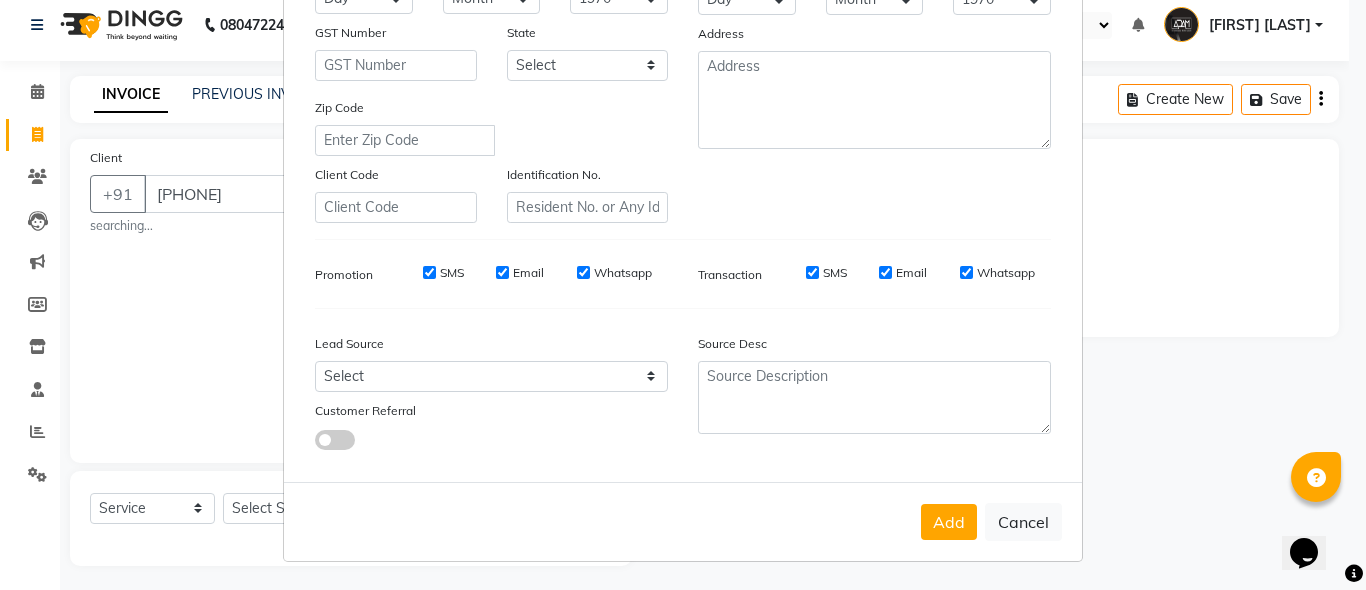 click on "Add   Cancel" at bounding box center [683, 521] 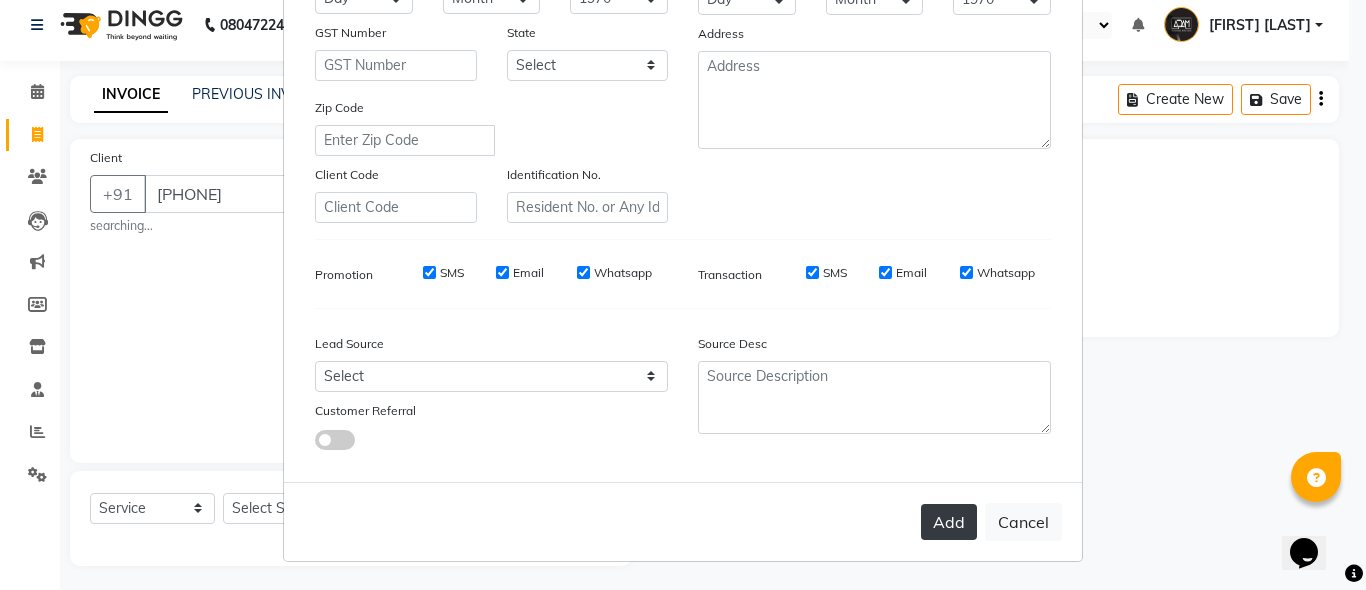 click on "Add" at bounding box center (949, 522) 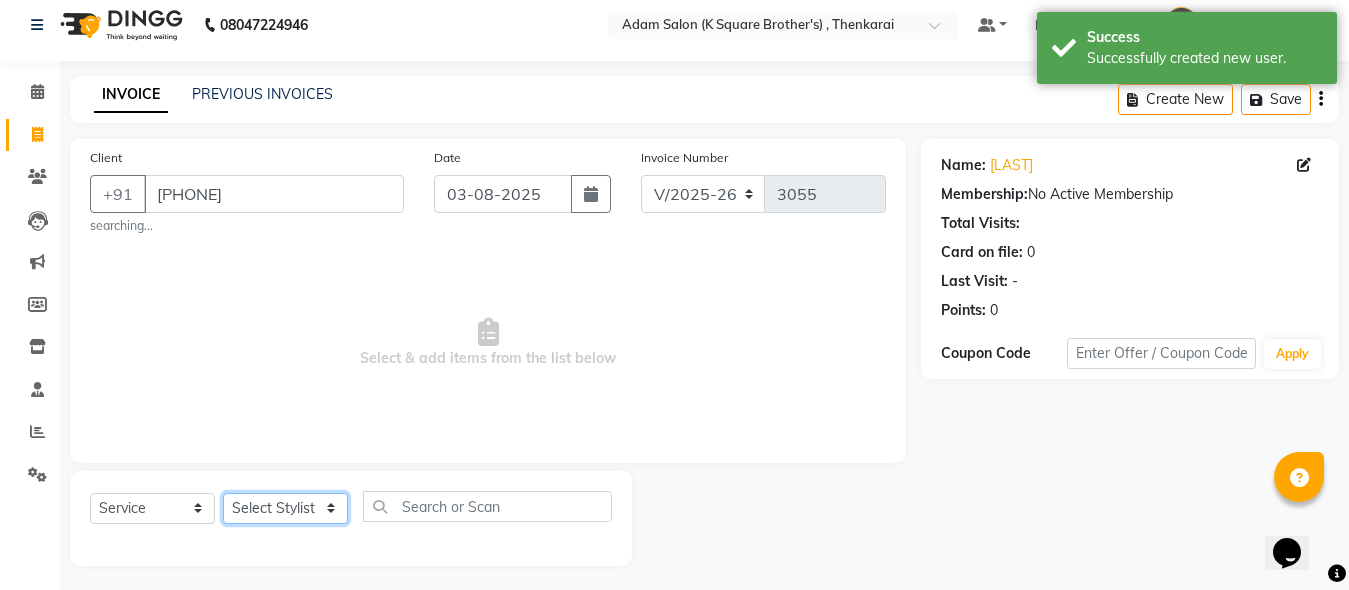 click on "Select Stylist Hasan Malik Navaz Suhail Syed Adam" 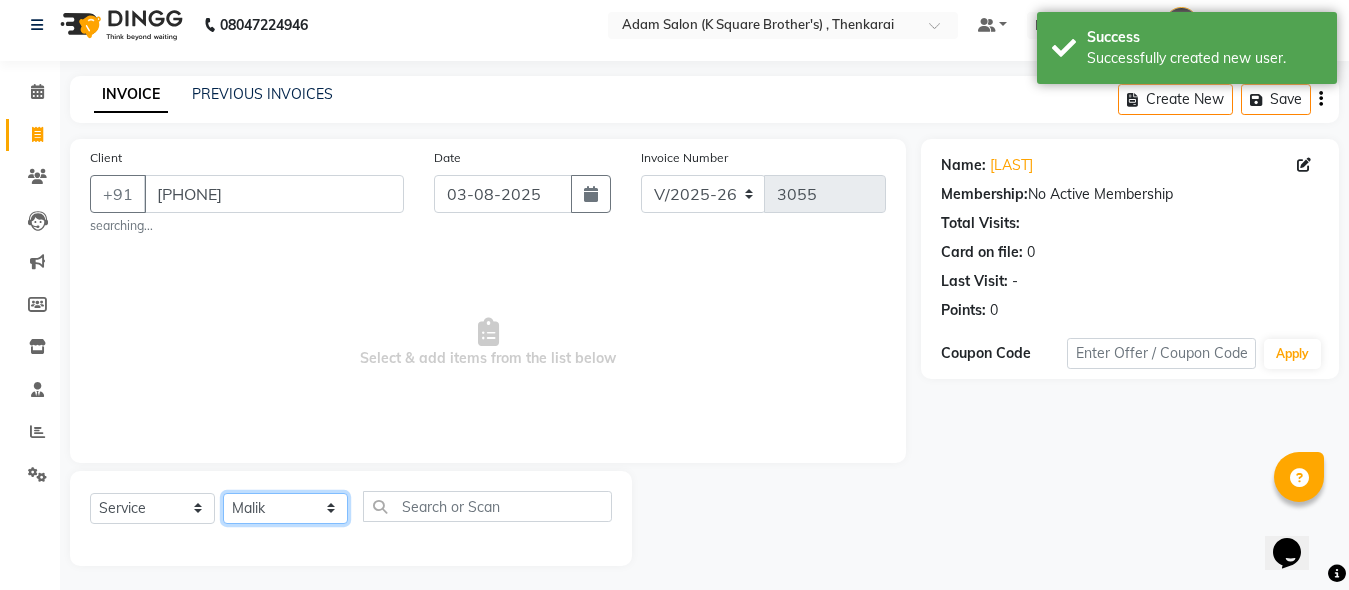 click on "Select Stylist Hasan Malik Navaz Suhail Syed Adam" 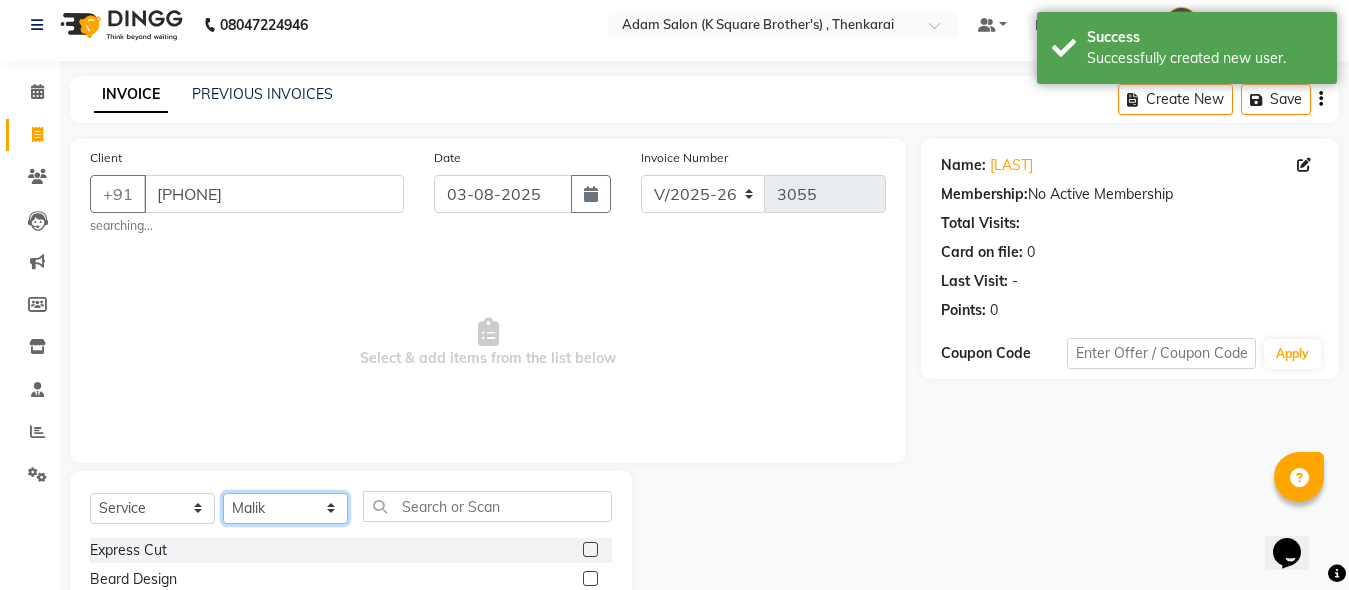 scroll, scrollTop: 217, scrollLeft: 0, axis: vertical 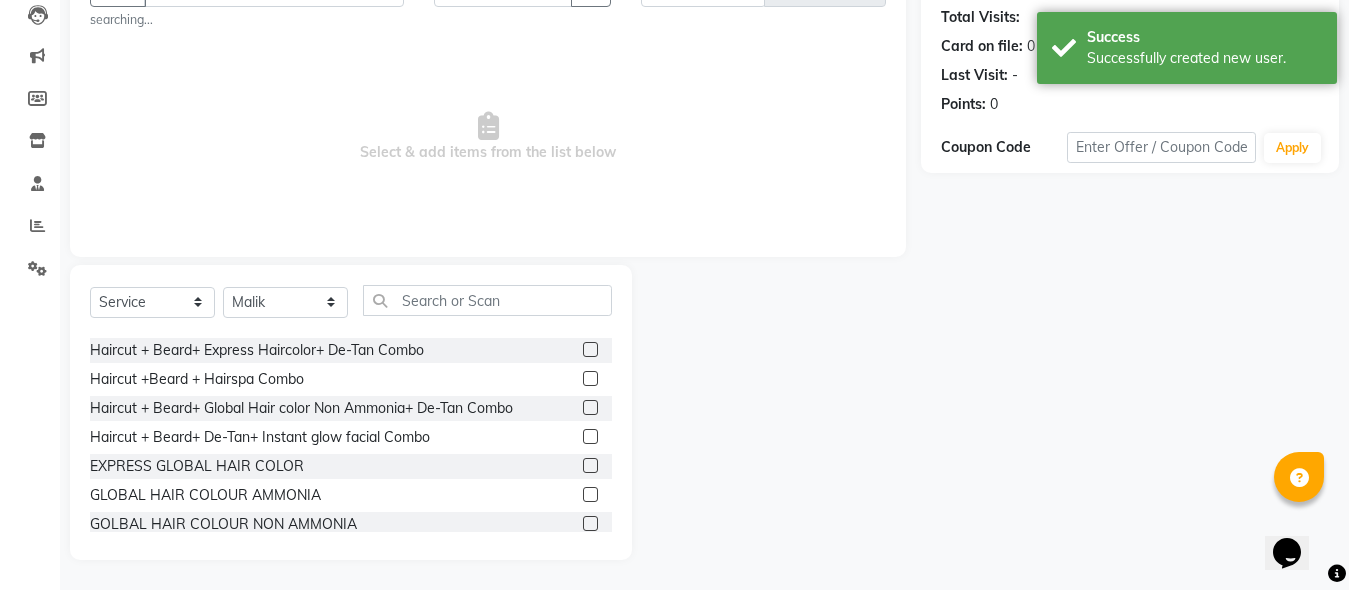 click 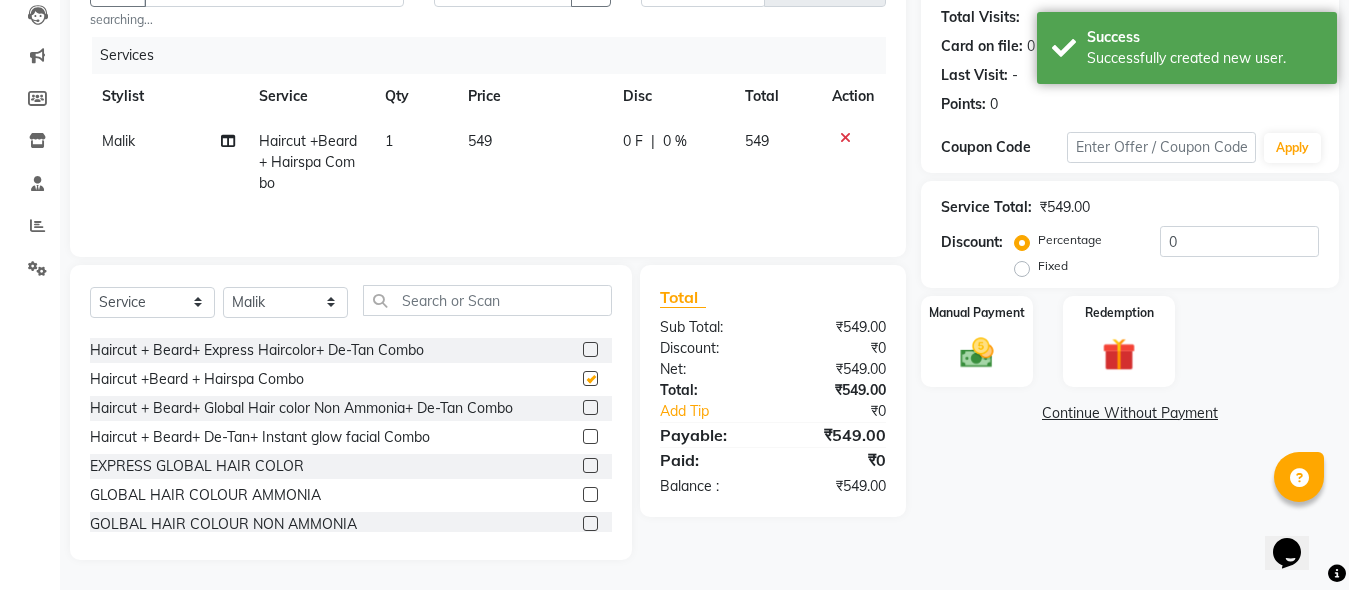 checkbox on "false" 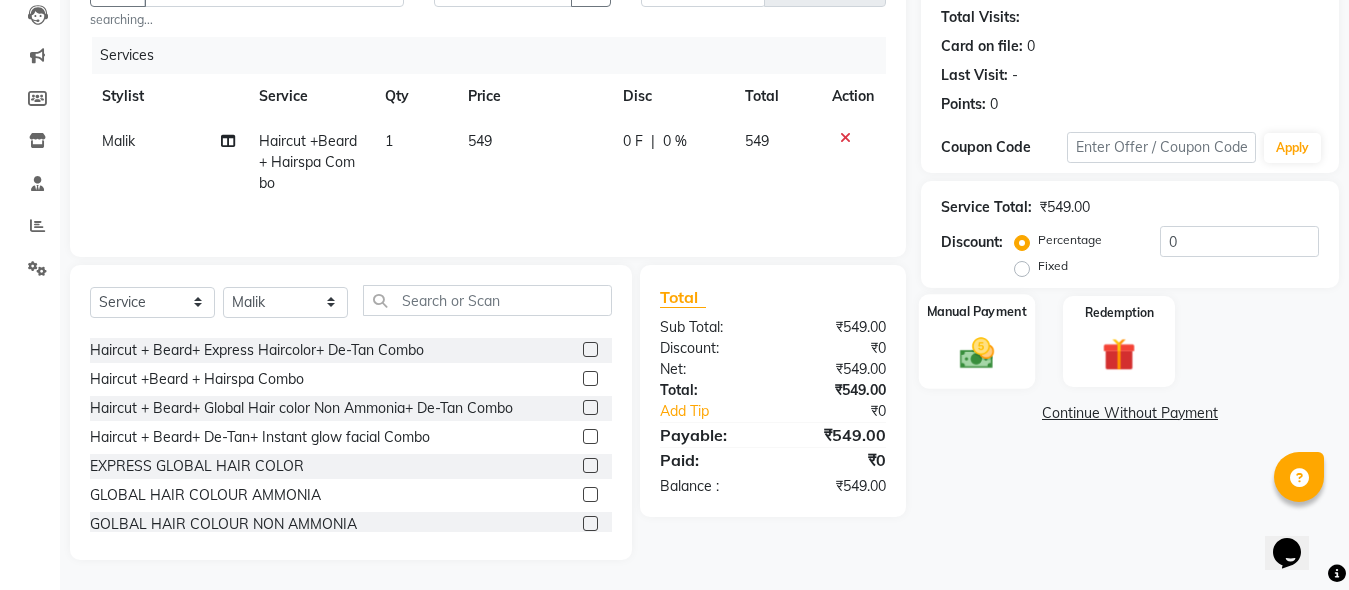click 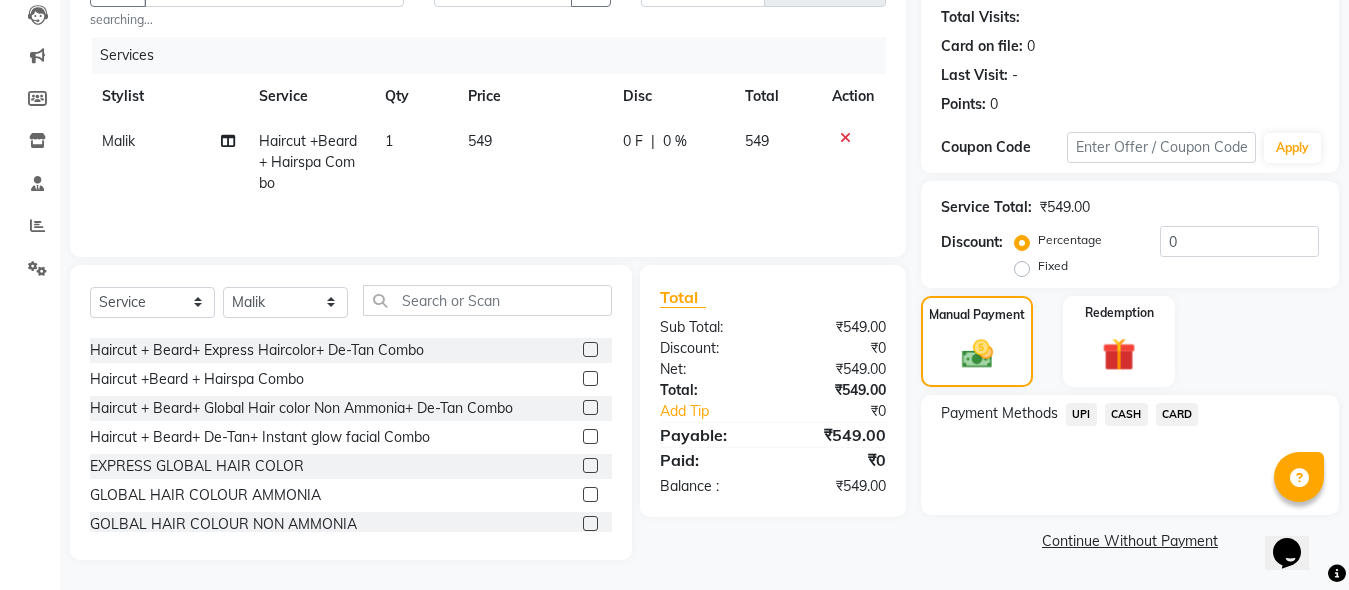 click on "UPI" 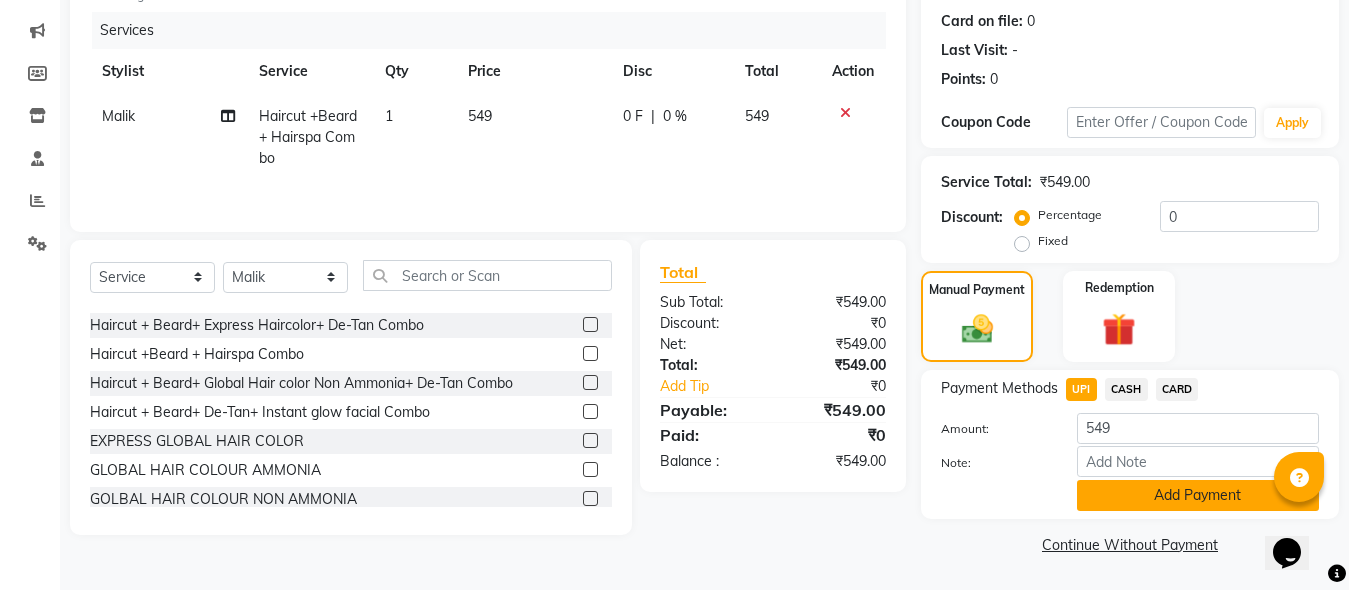 click on "Add Payment" 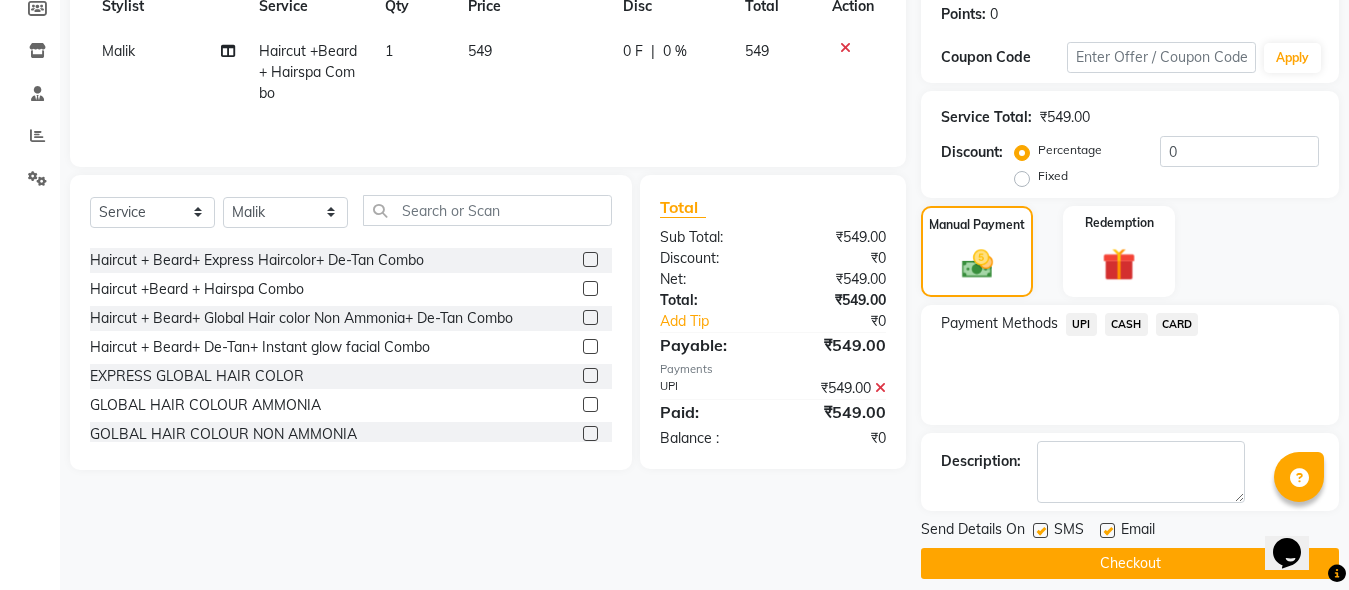 scroll, scrollTop: 326, scrollLeft: 0, axis: vertical 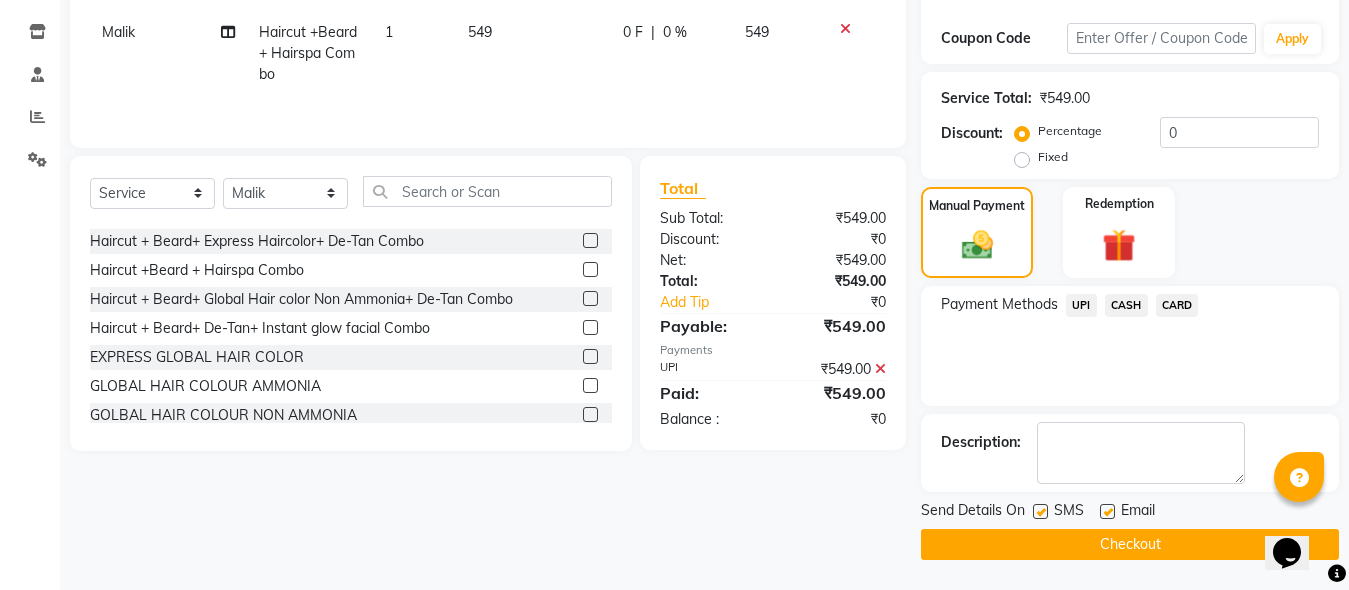 click on "Checkout" 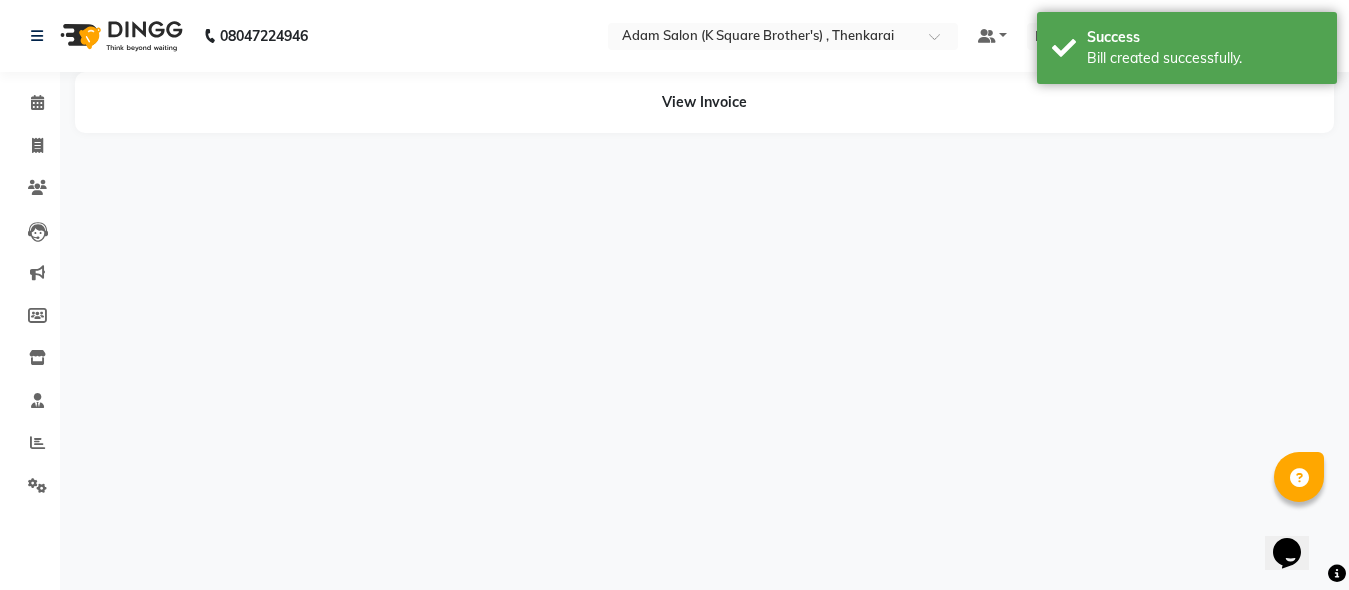 scroll, scrollTop: 0, scrollLeft: 0, axis: both 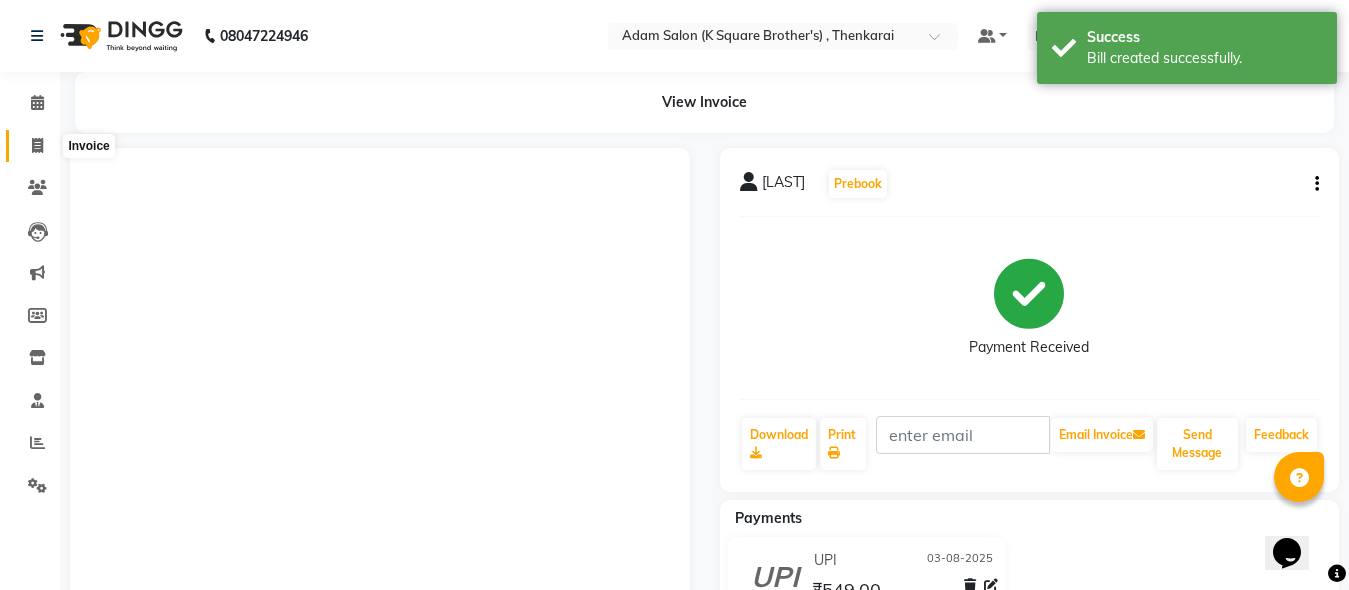 click 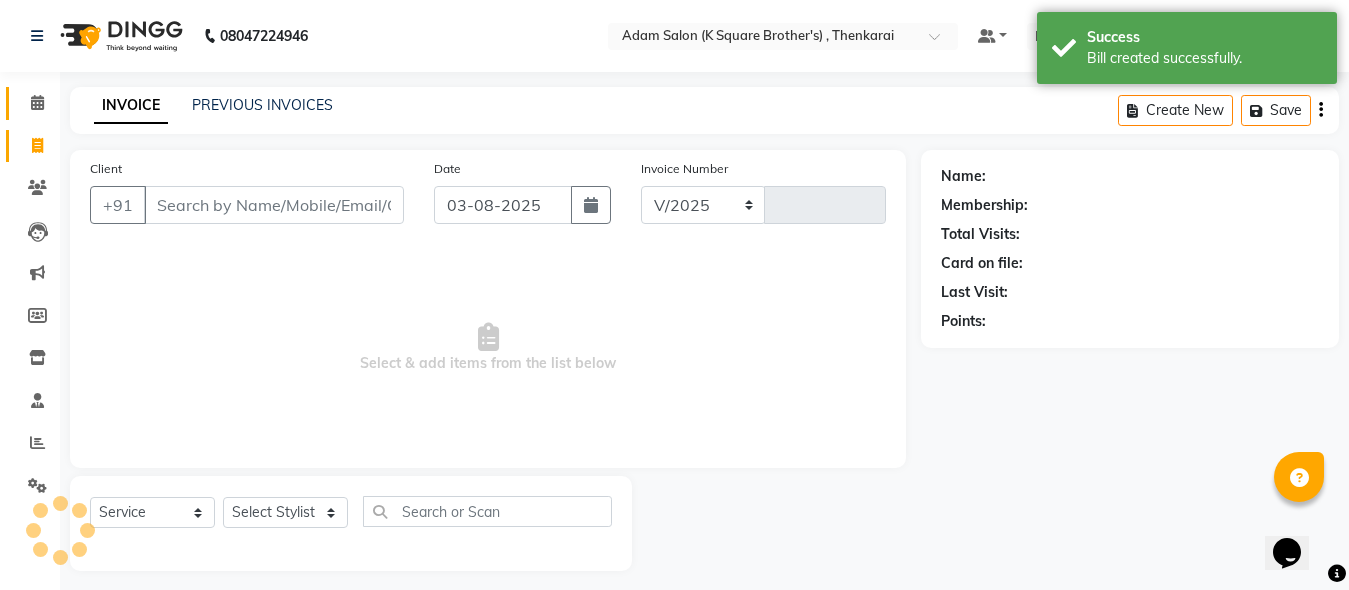 scroll, scrollTop: 11, scrollLeft: 0, axis: vertical 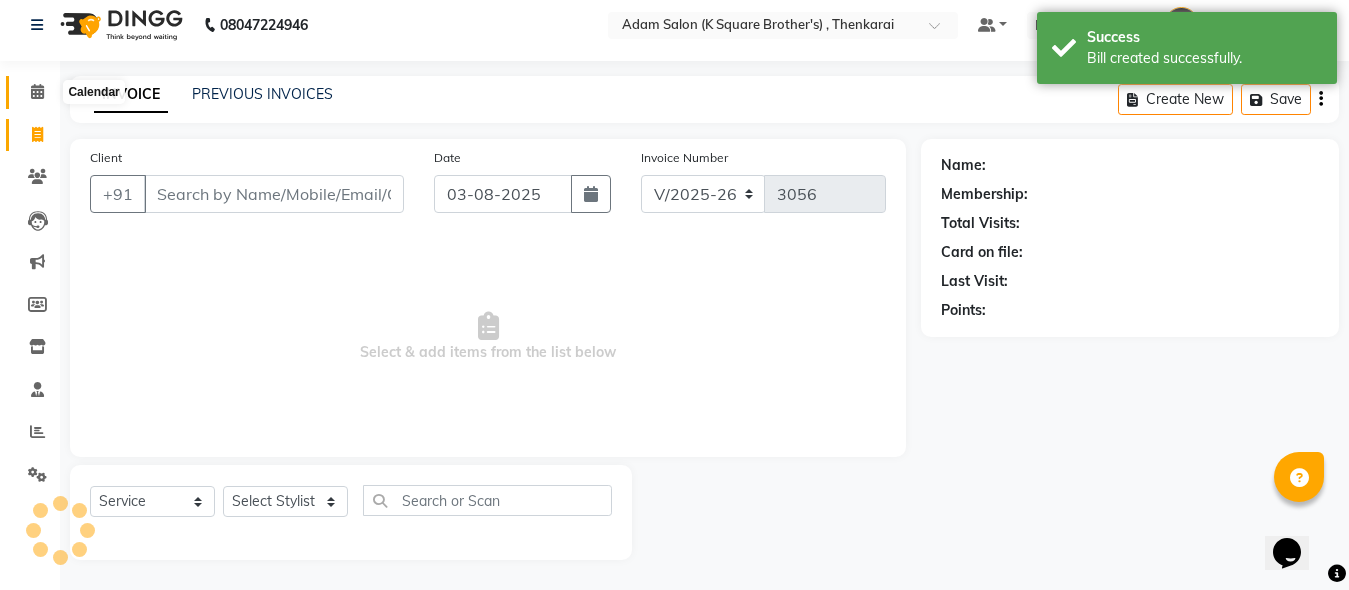 click 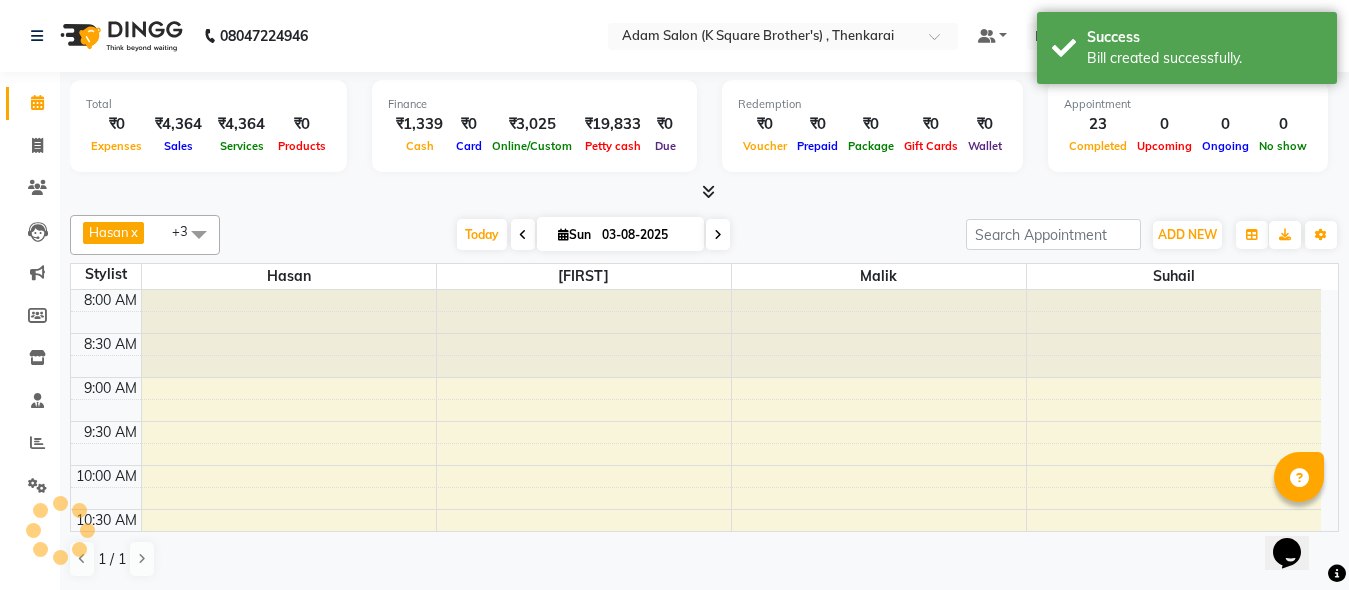 scroll, scrollTop: 0, scrollLeft: 0, axis: both 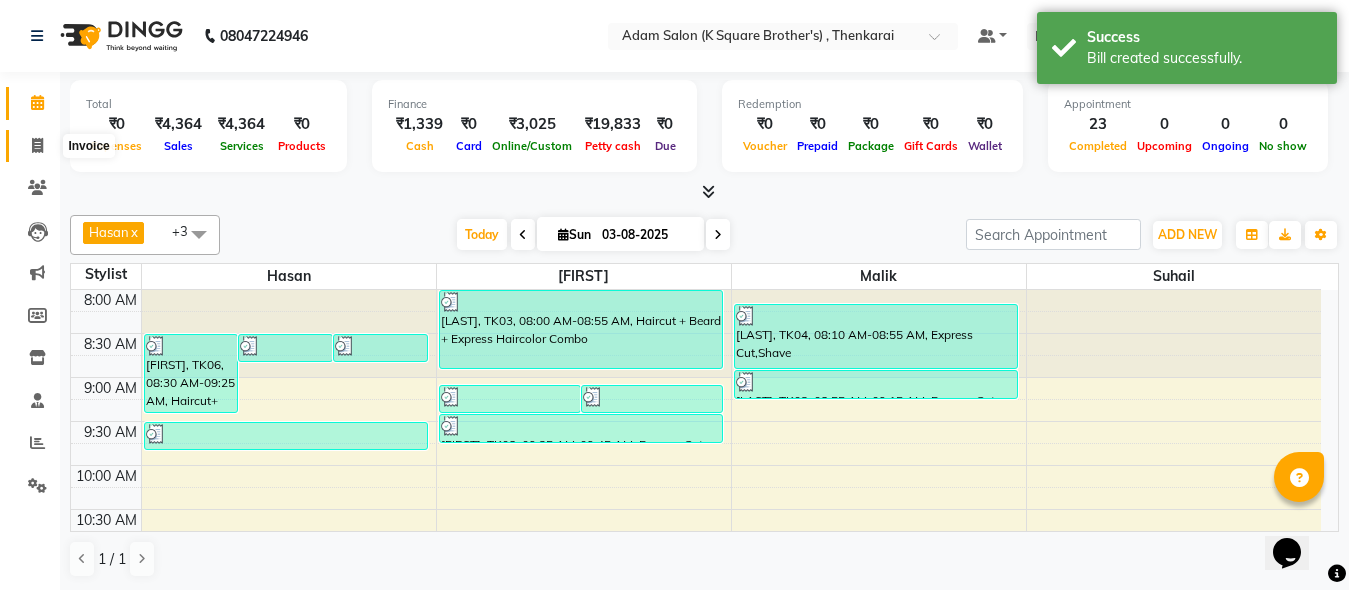 click 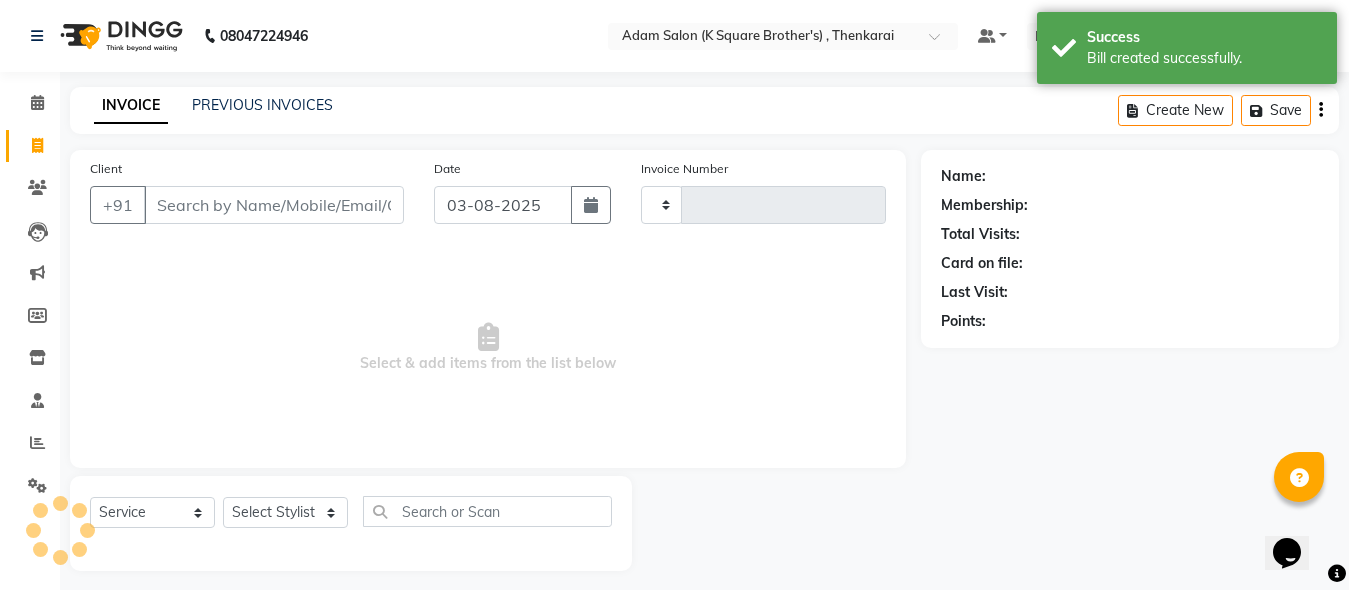 click on "Client" at bounding box center (274, 205) 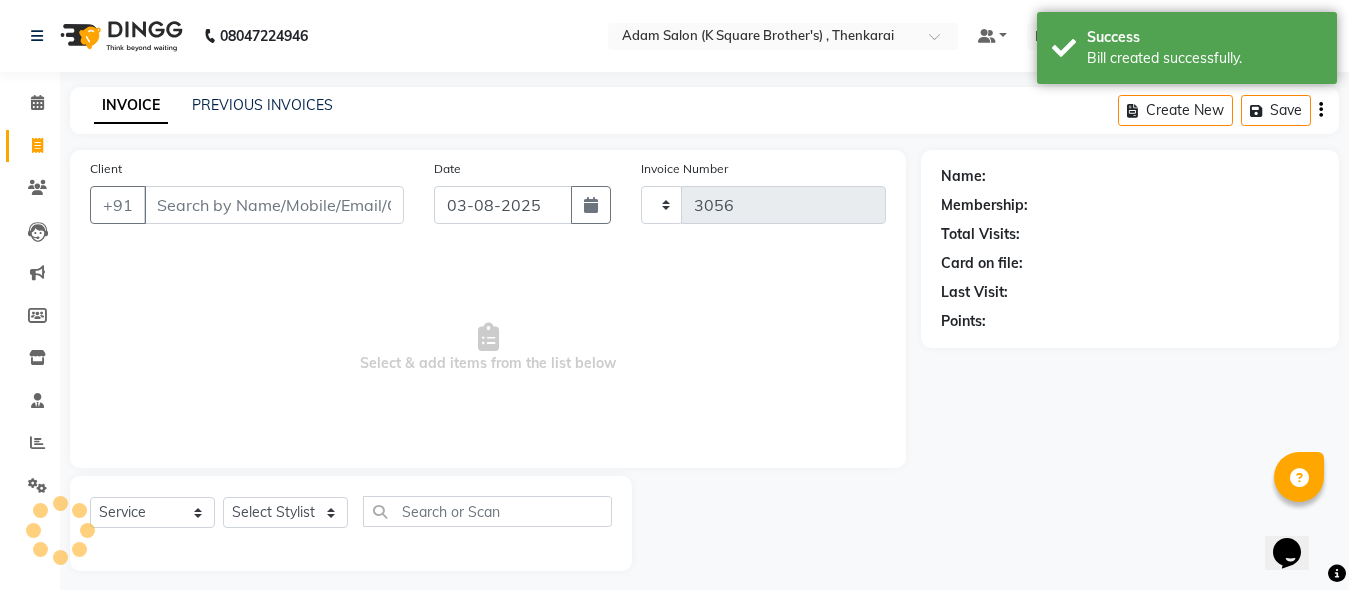 select on "8195" 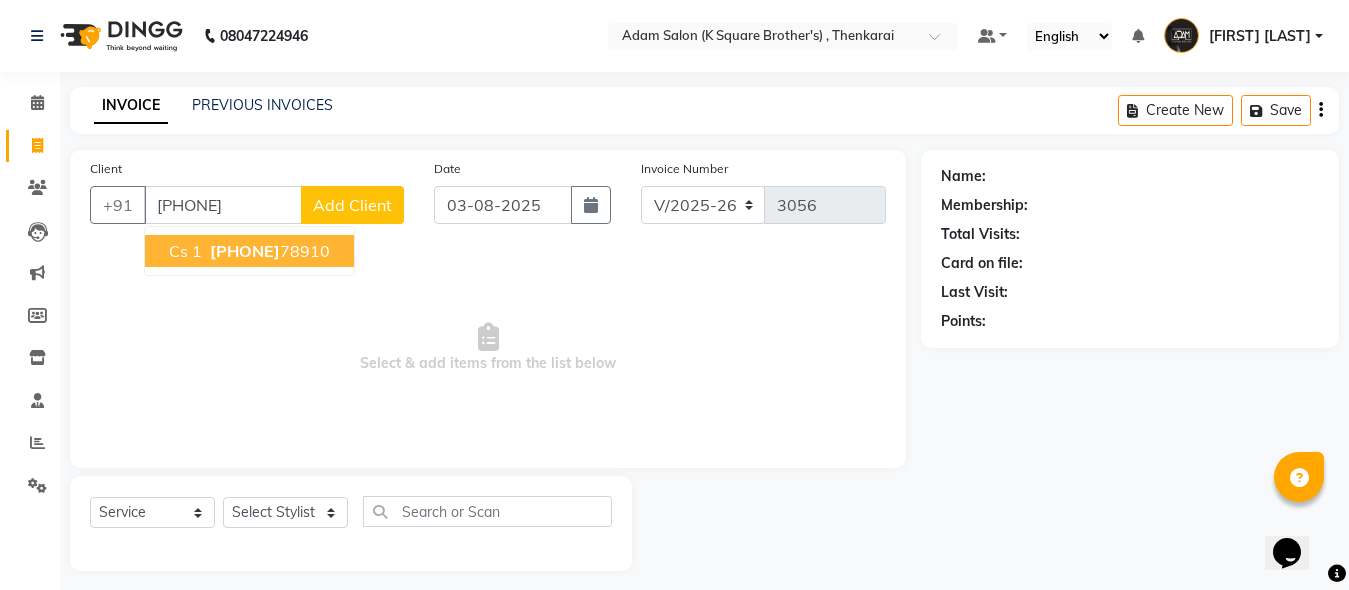 click on "[PHONE]" at bounding box center [245, 251] 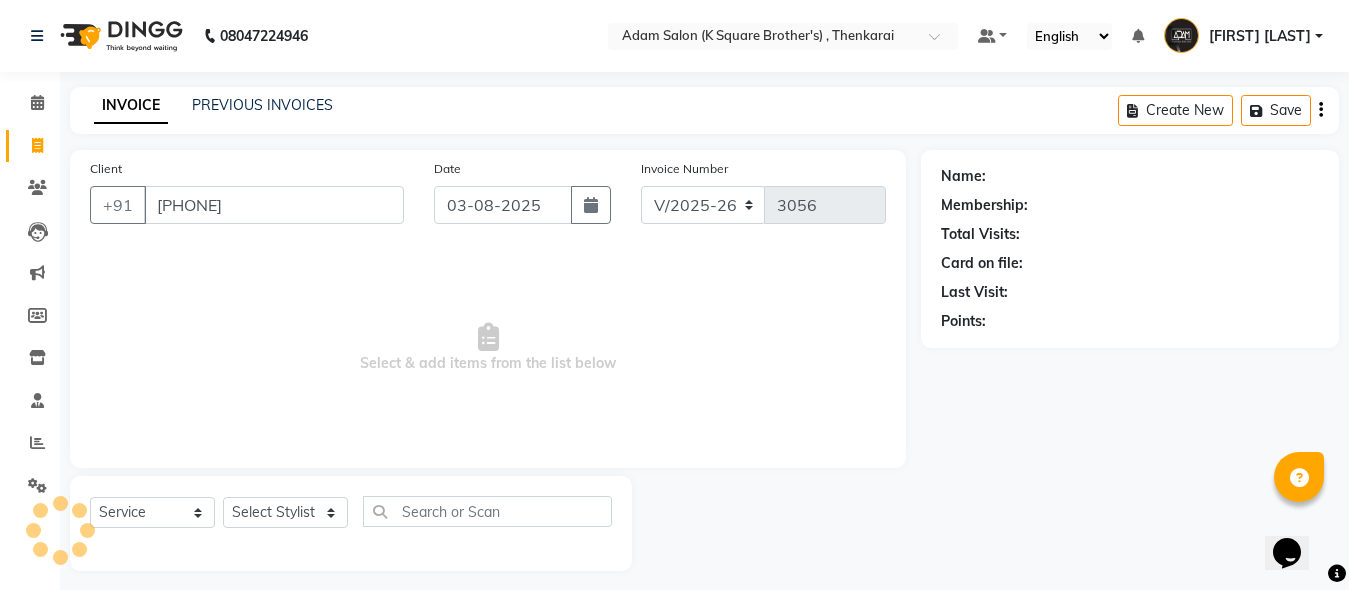 type on "[PHONE]" 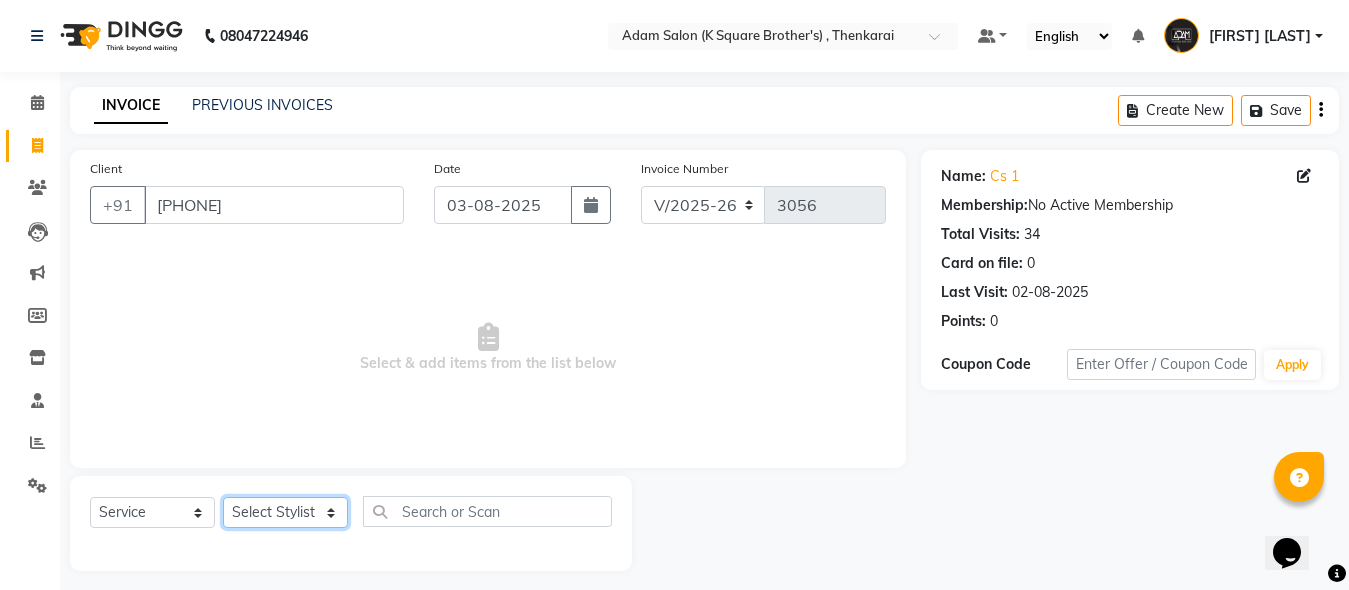 click on "Select Stylist Hasan Malik Navaz Suhail Syed Adam" 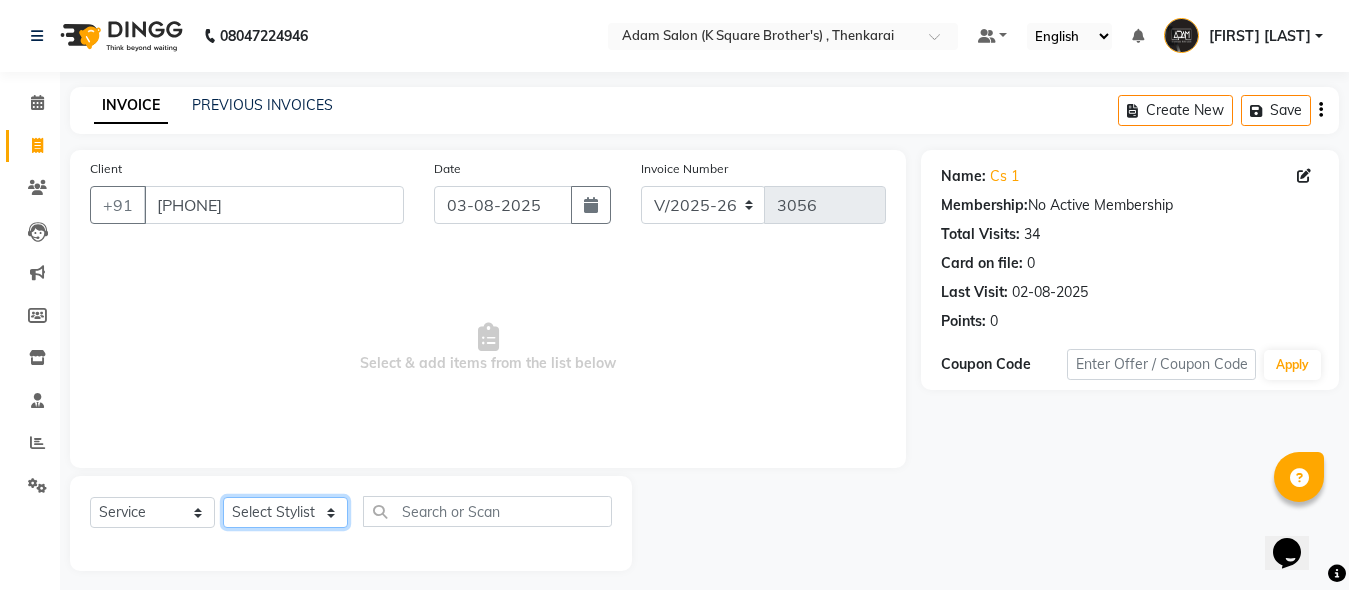 select on "78097" 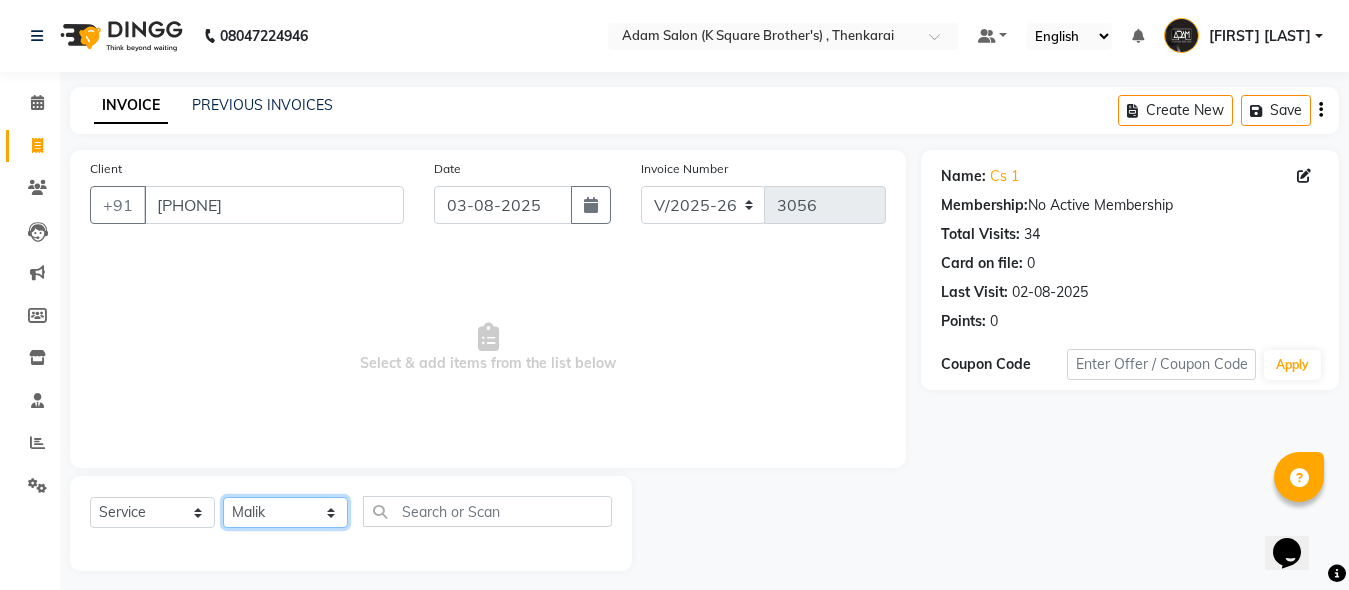click on "Select Stylist Hasan Malik Navaz Suhail Syed Adam" 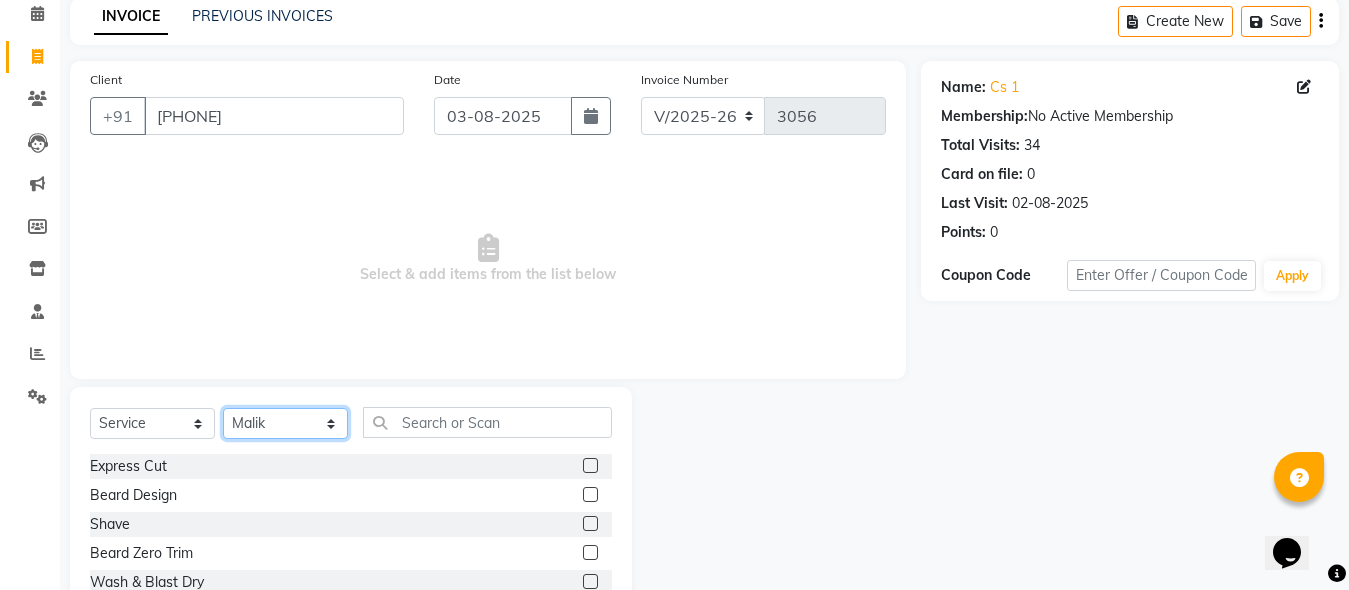 scroll, scrollTop: 211, scrollLeft: 0, axis: vertical 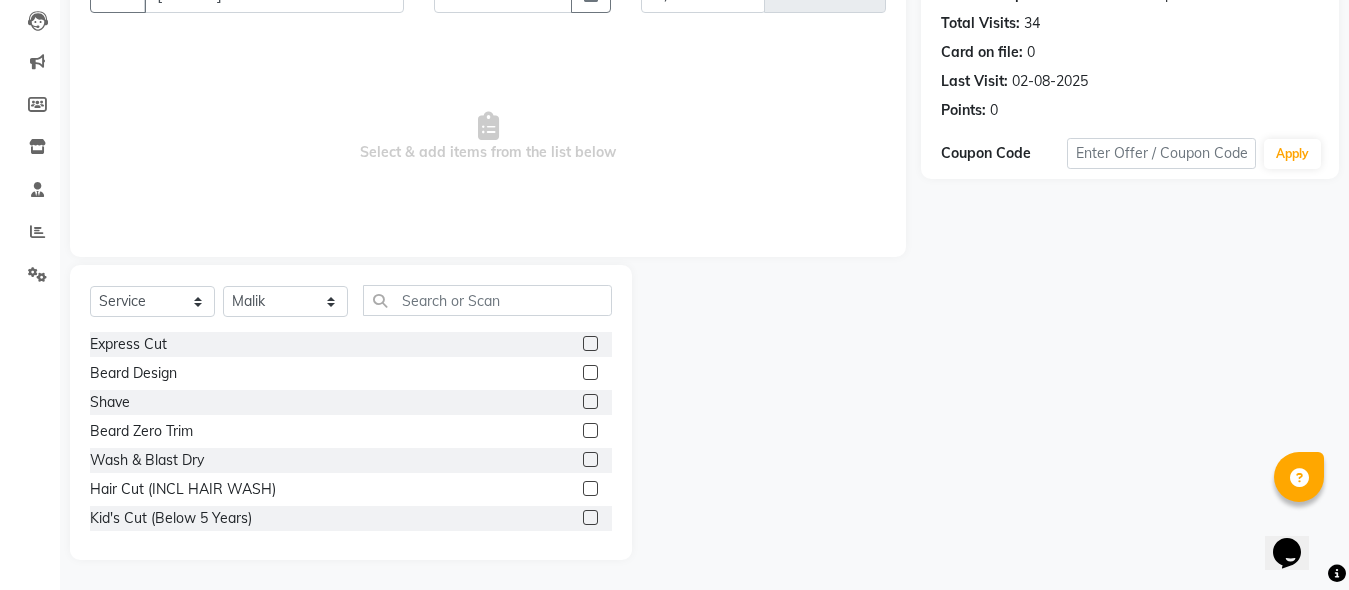 click 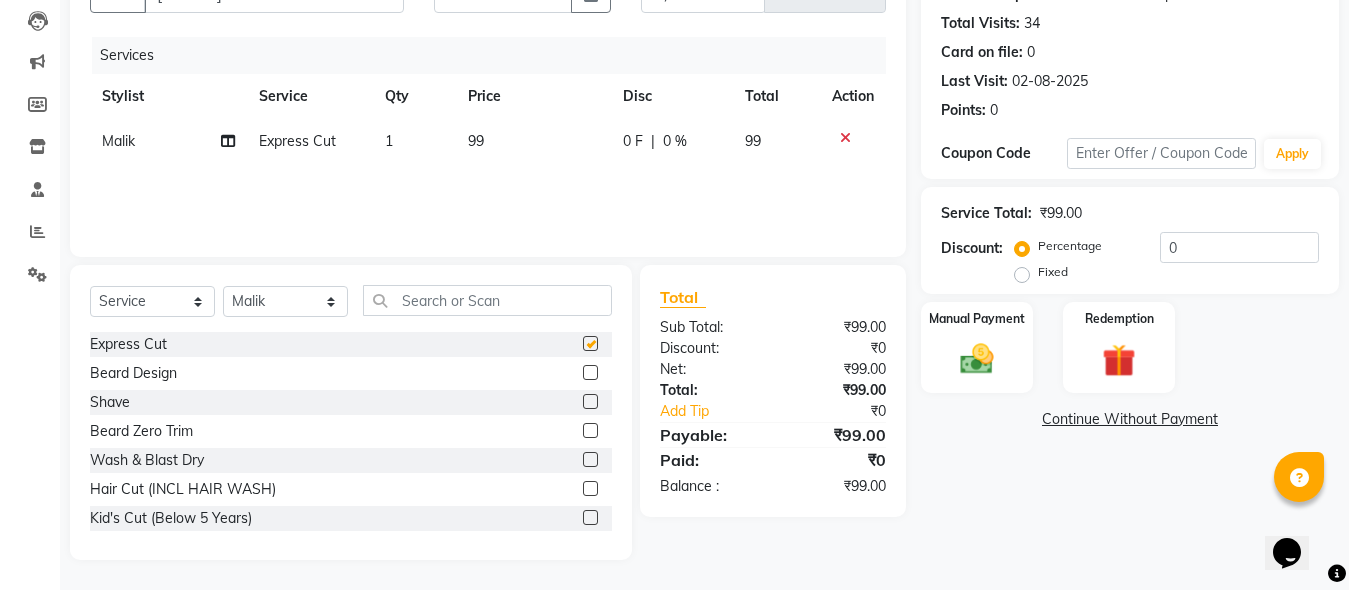 click 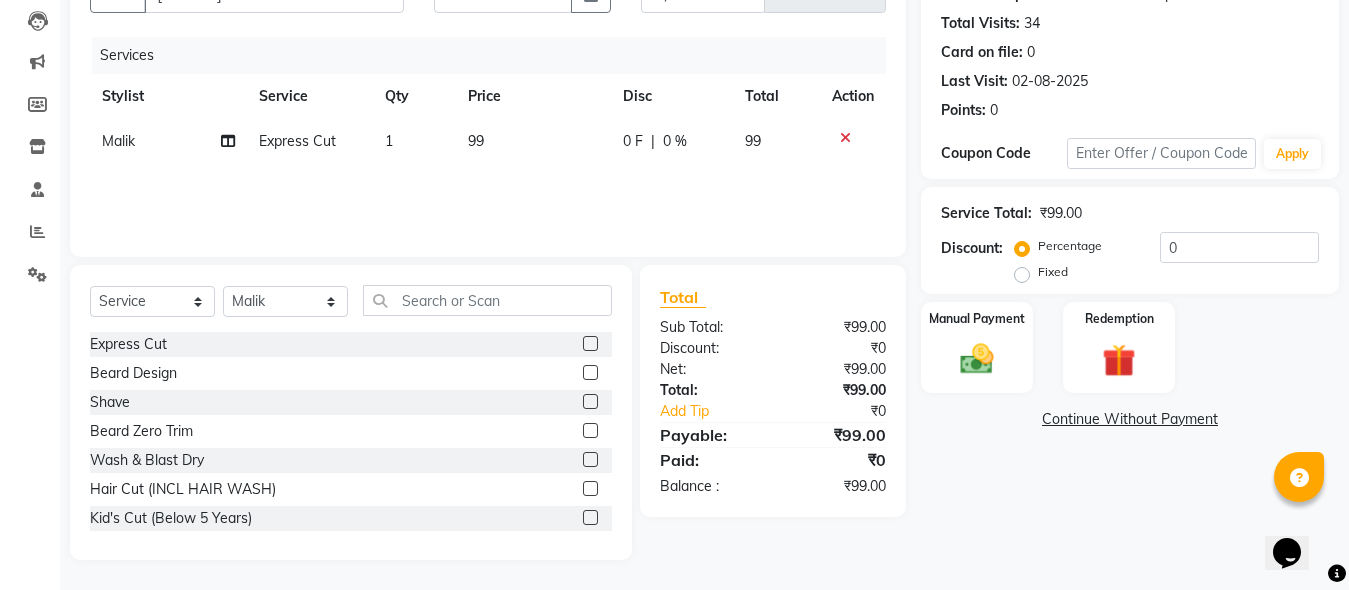 click 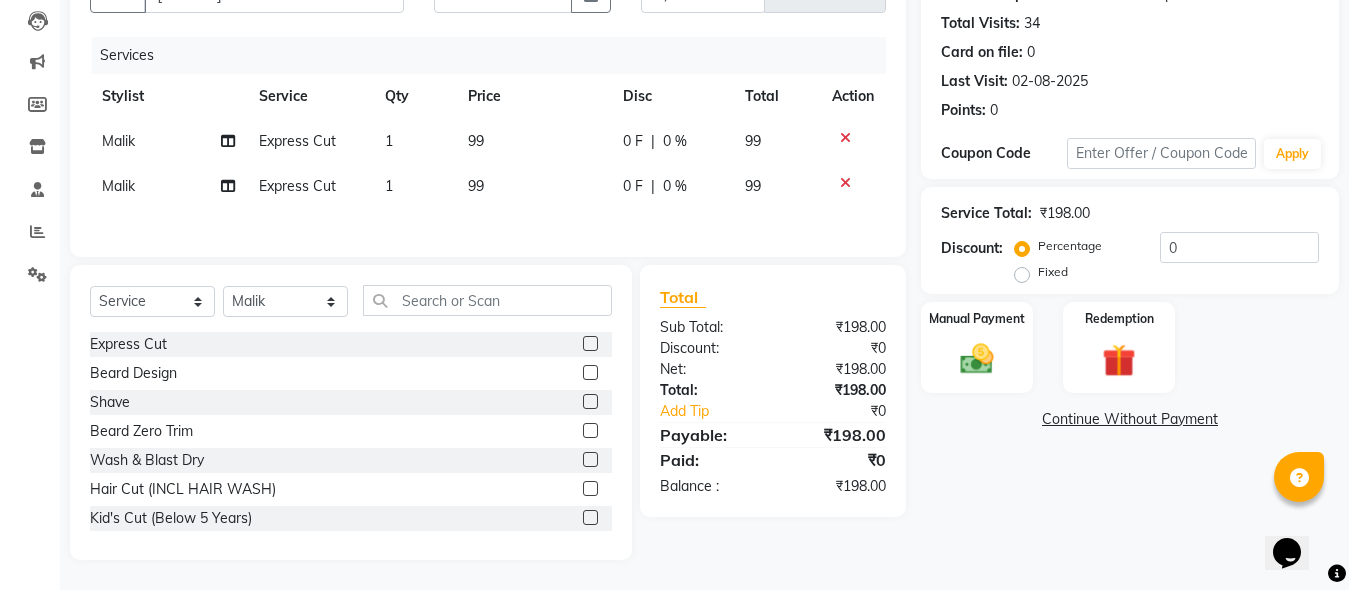 click 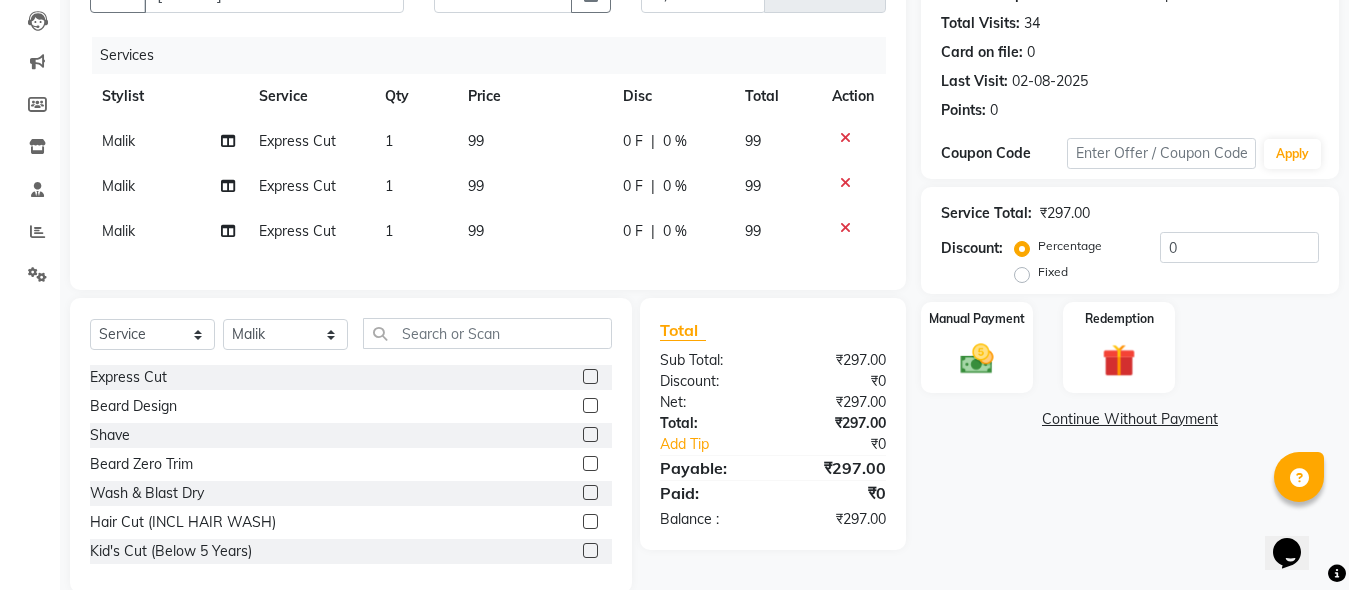 click 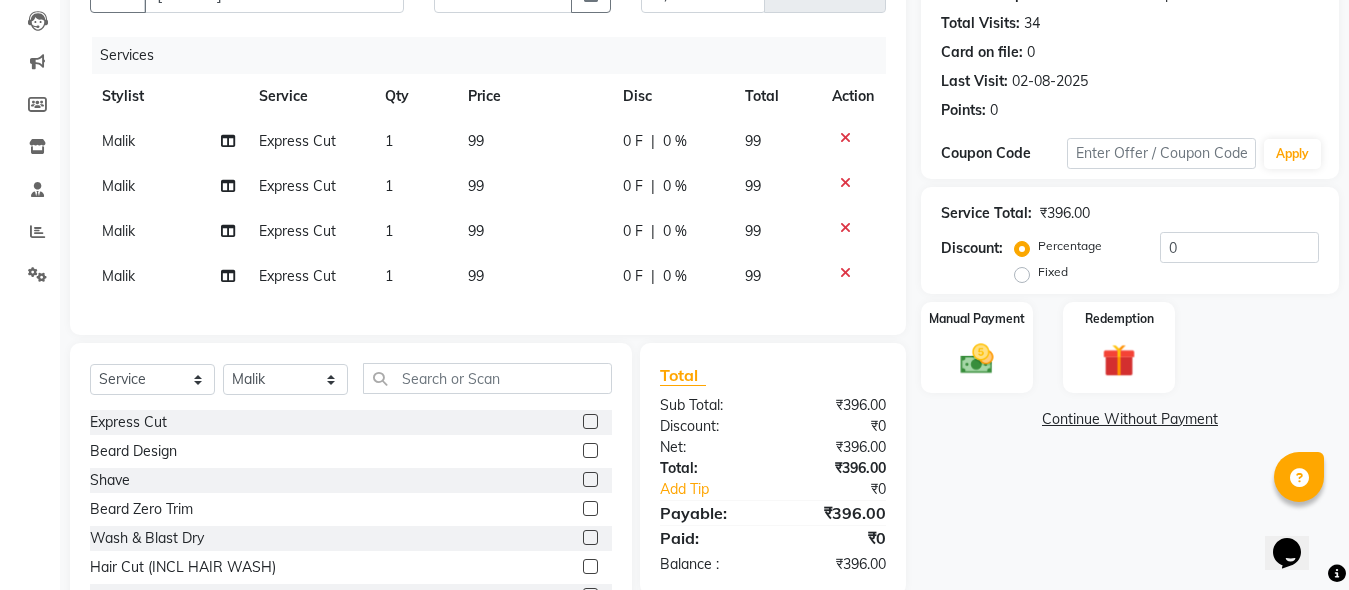 click 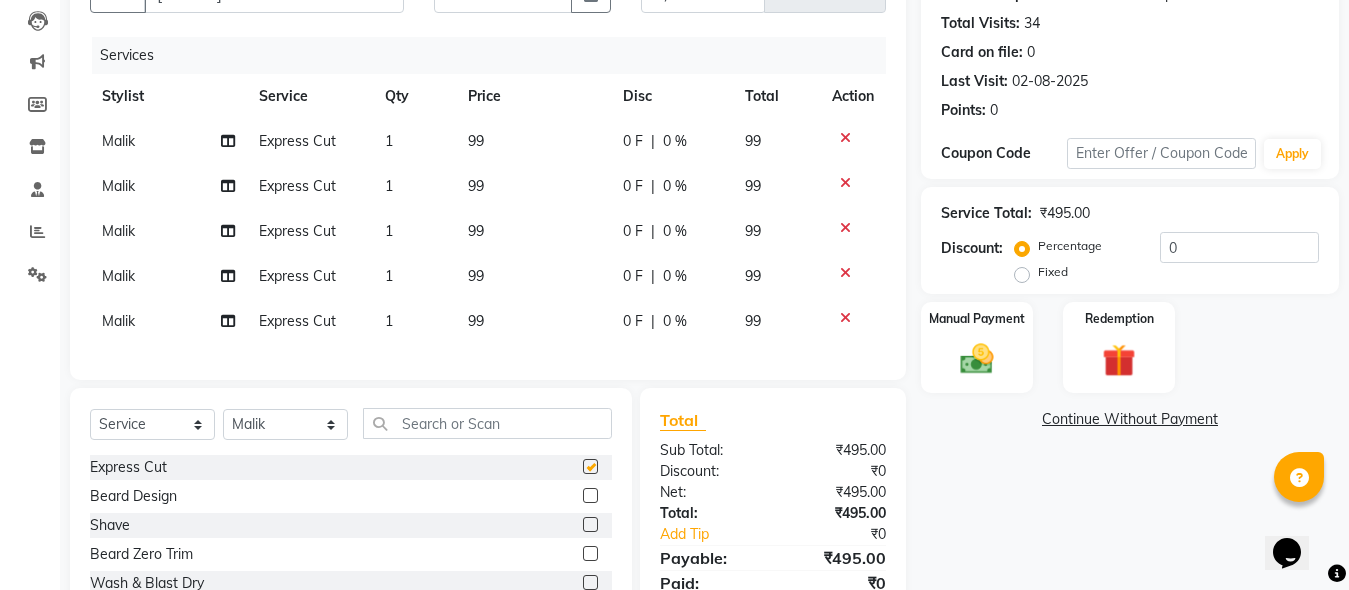 checkbox on "false" 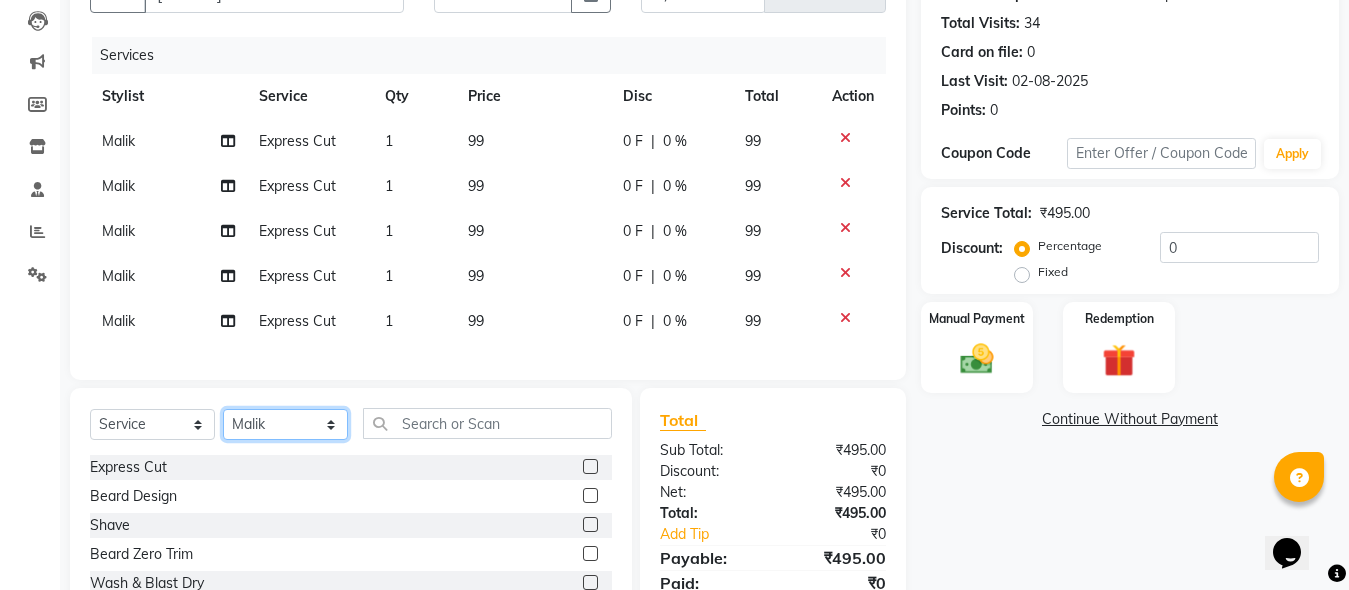 click on "Select Stylist Hasan Malik Navaz Suhail Syed Adam" 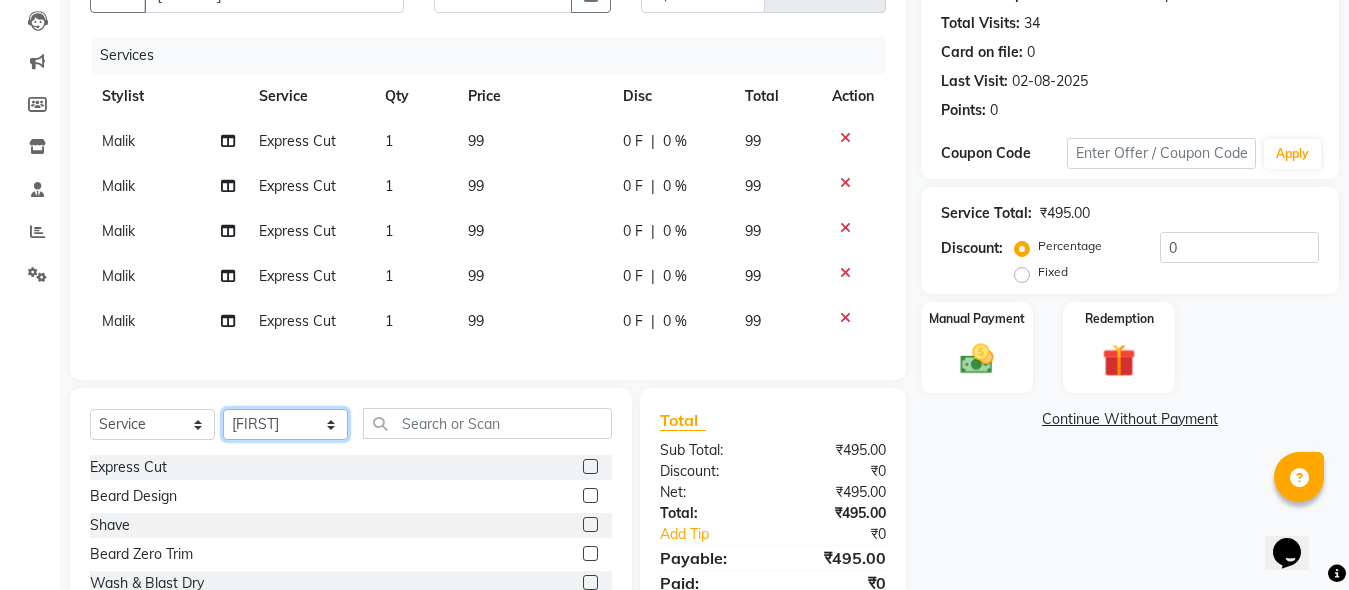 click on "Select Stylist Hasan Malik Navaz Suhail Syed Adam" 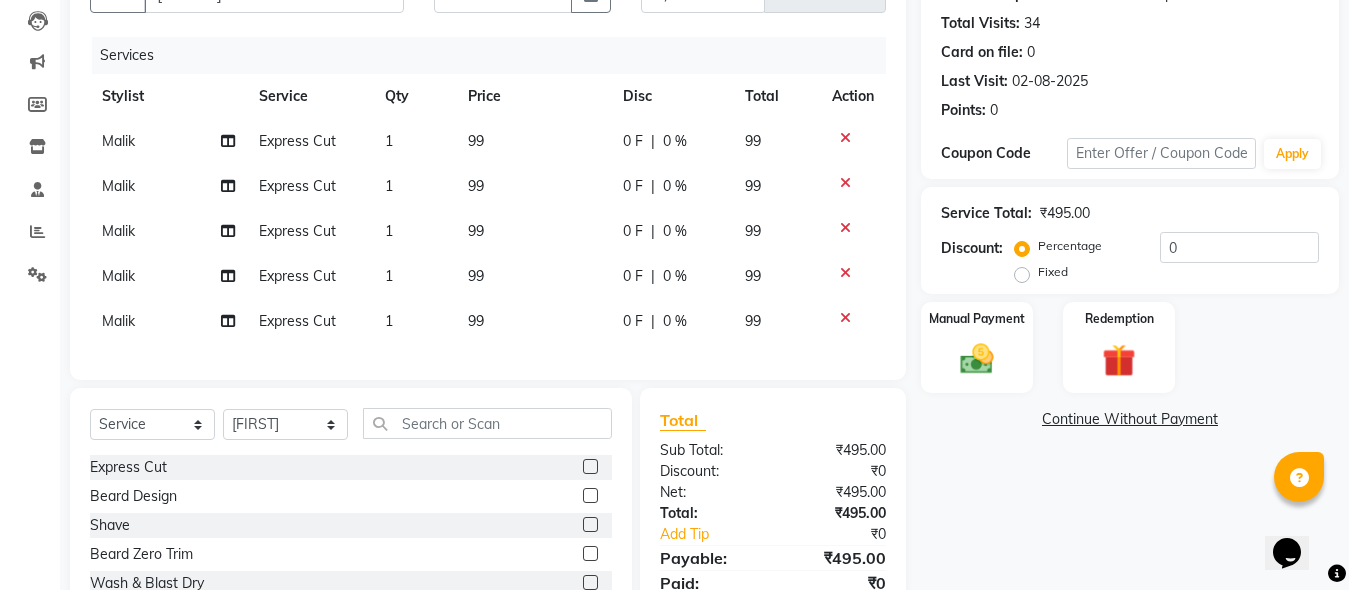 click 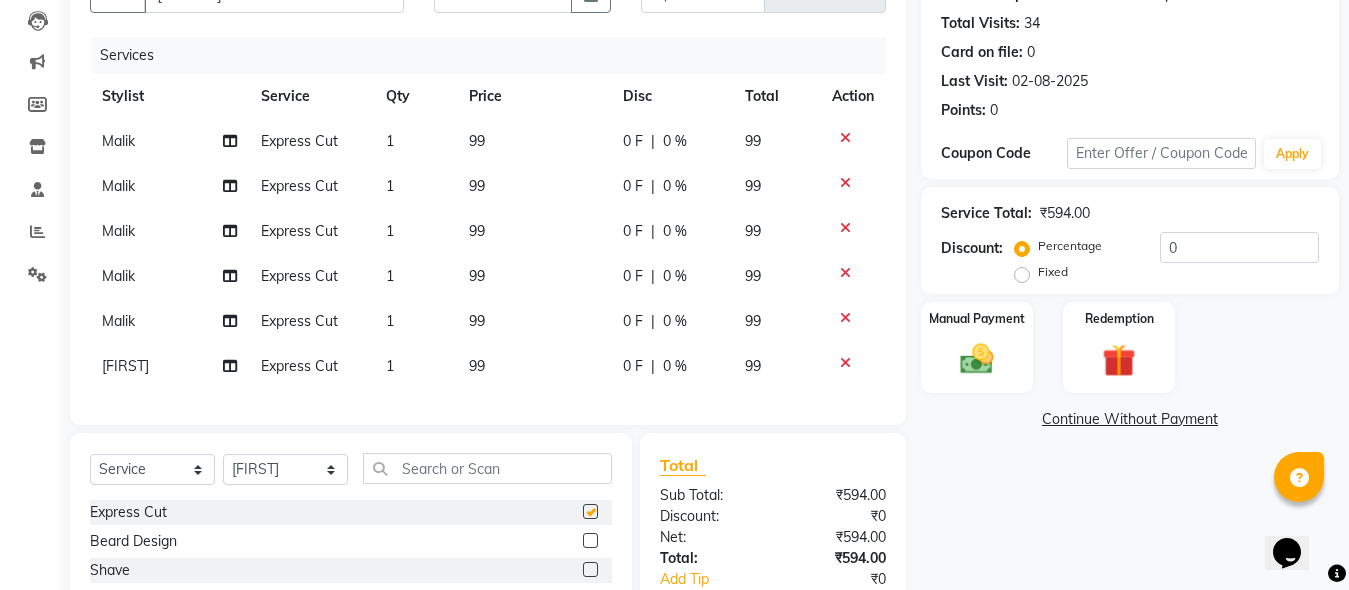 checkbox on "false" 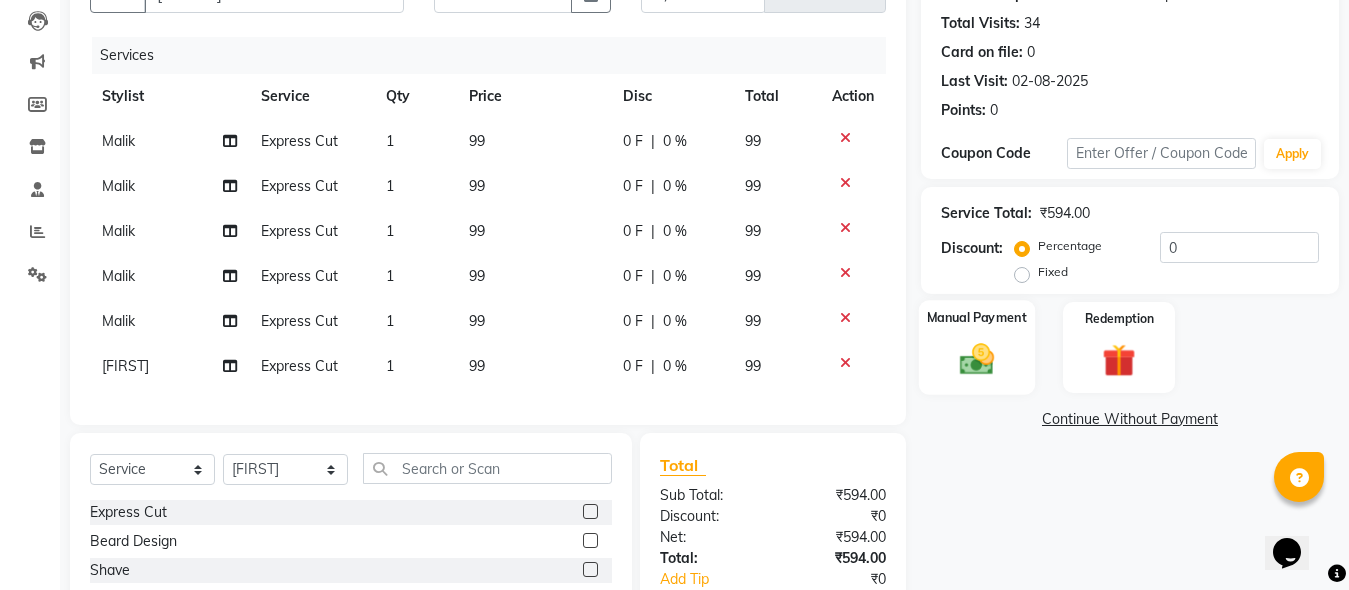 click 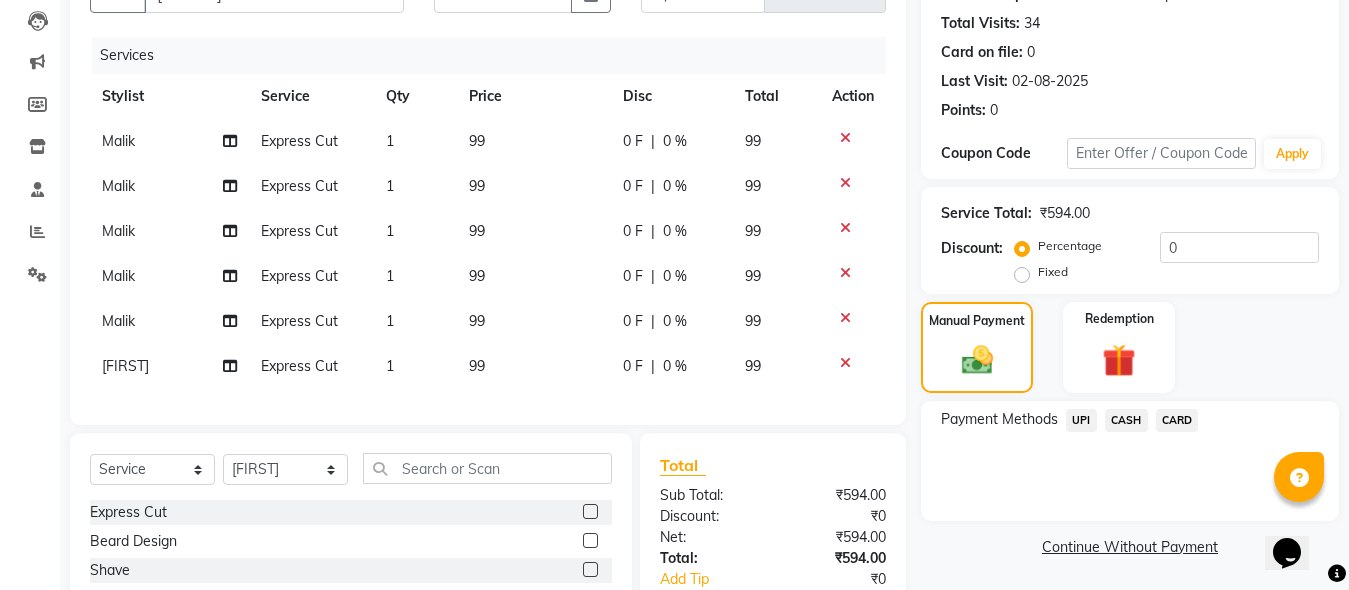 click on "CASH" 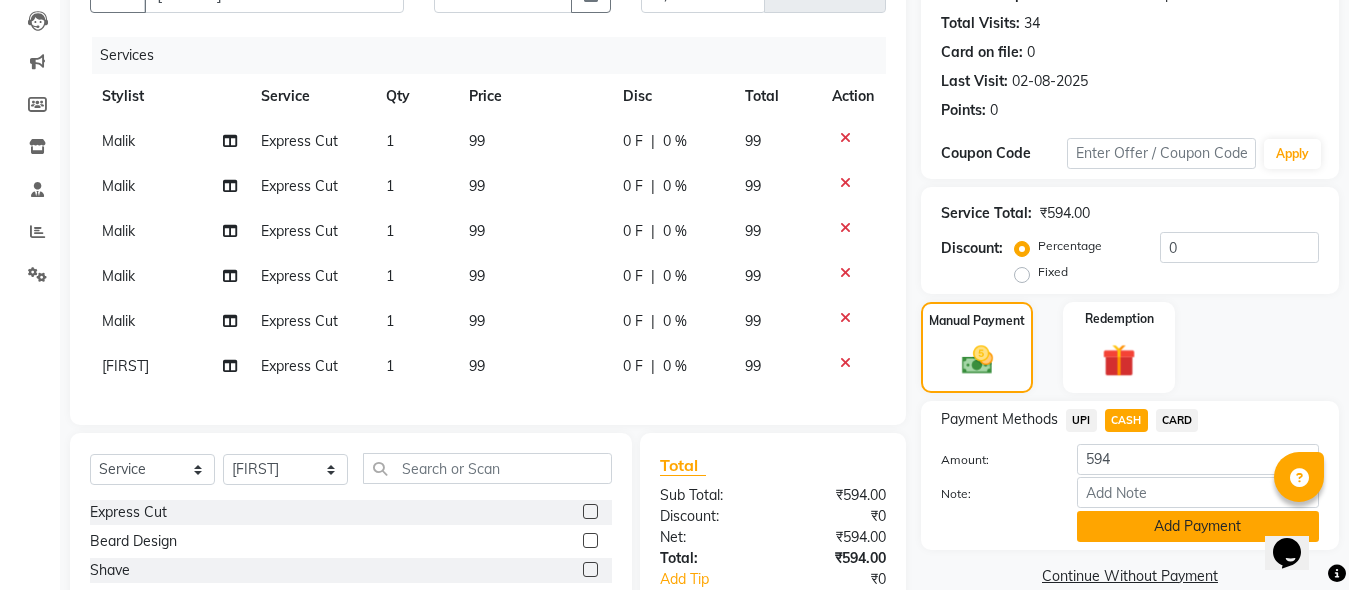 click on "Add Payment" 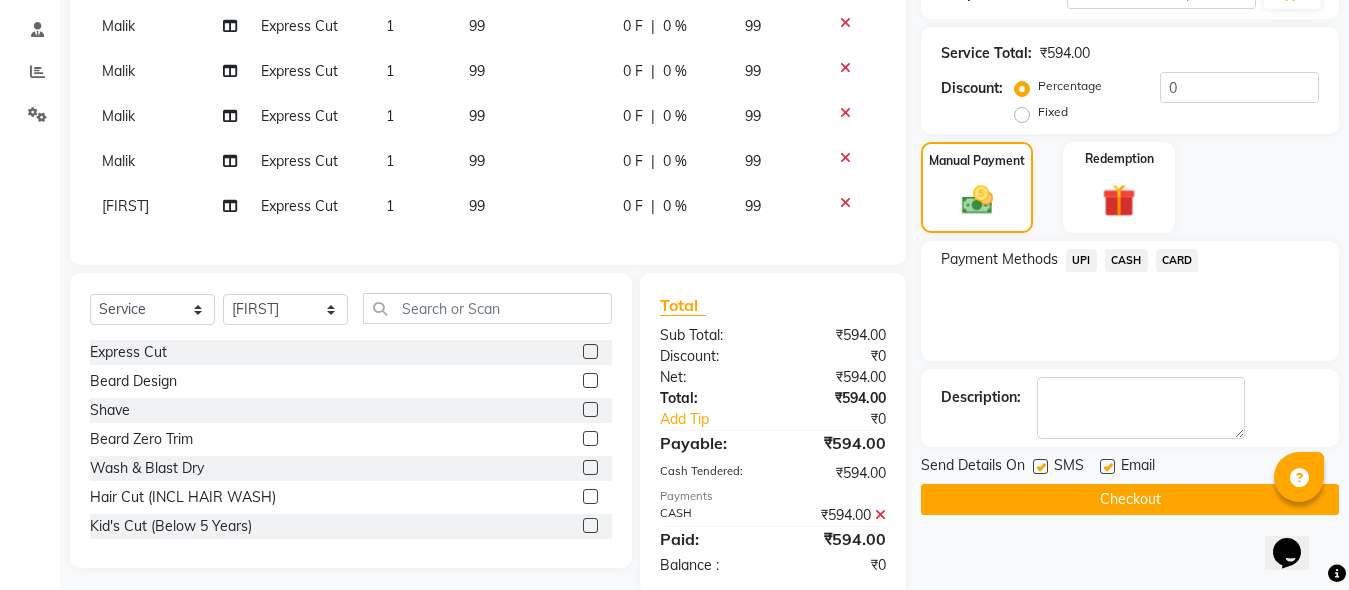 scroll, scrollTop: 424, scrollLeft: 0, axis: vertical 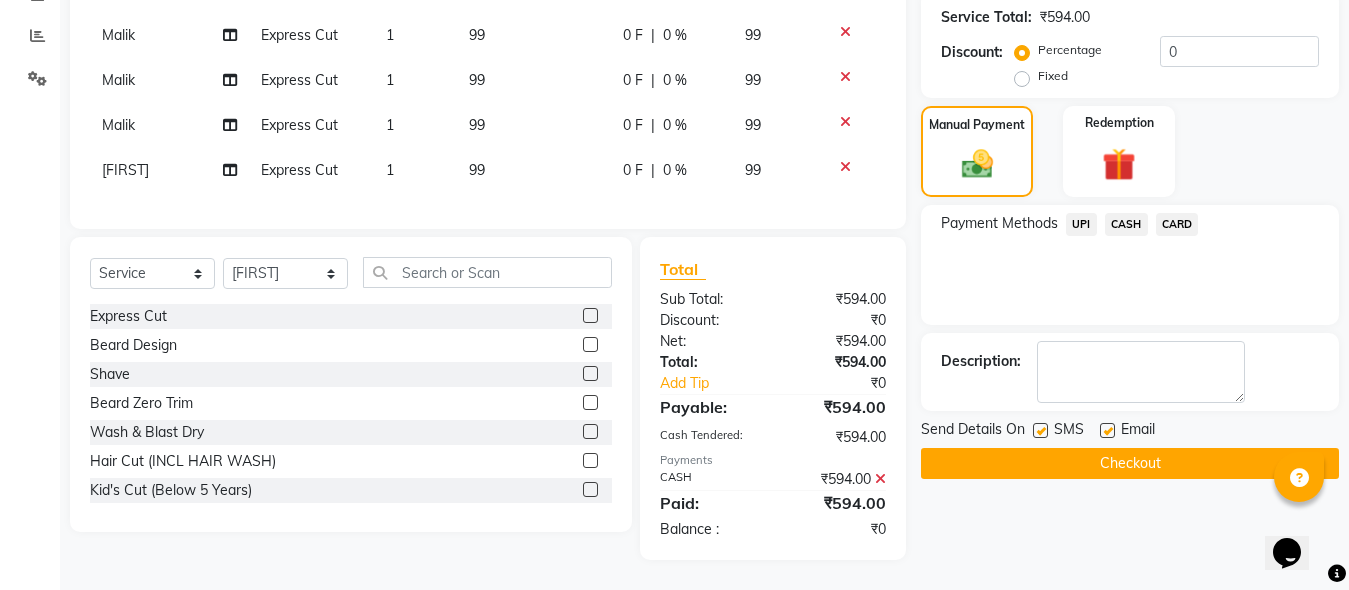 click on "Checkout" 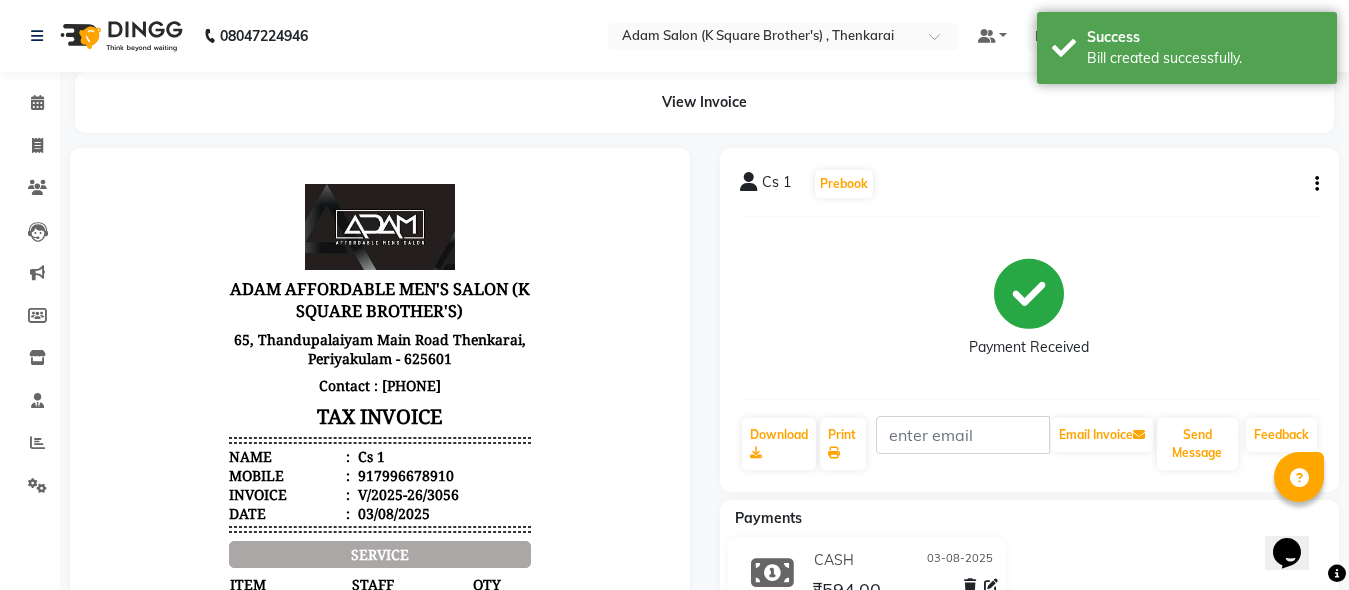 scroll, scrollTop: 0, scrollLeft: 0, axis: both 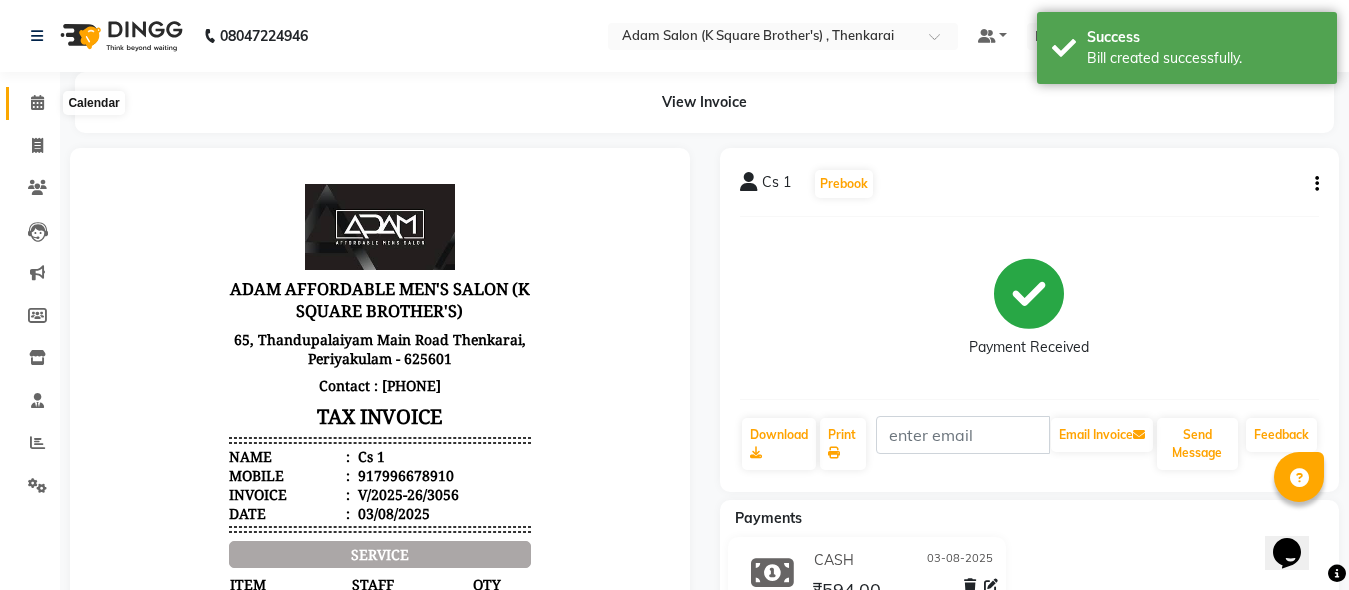 click 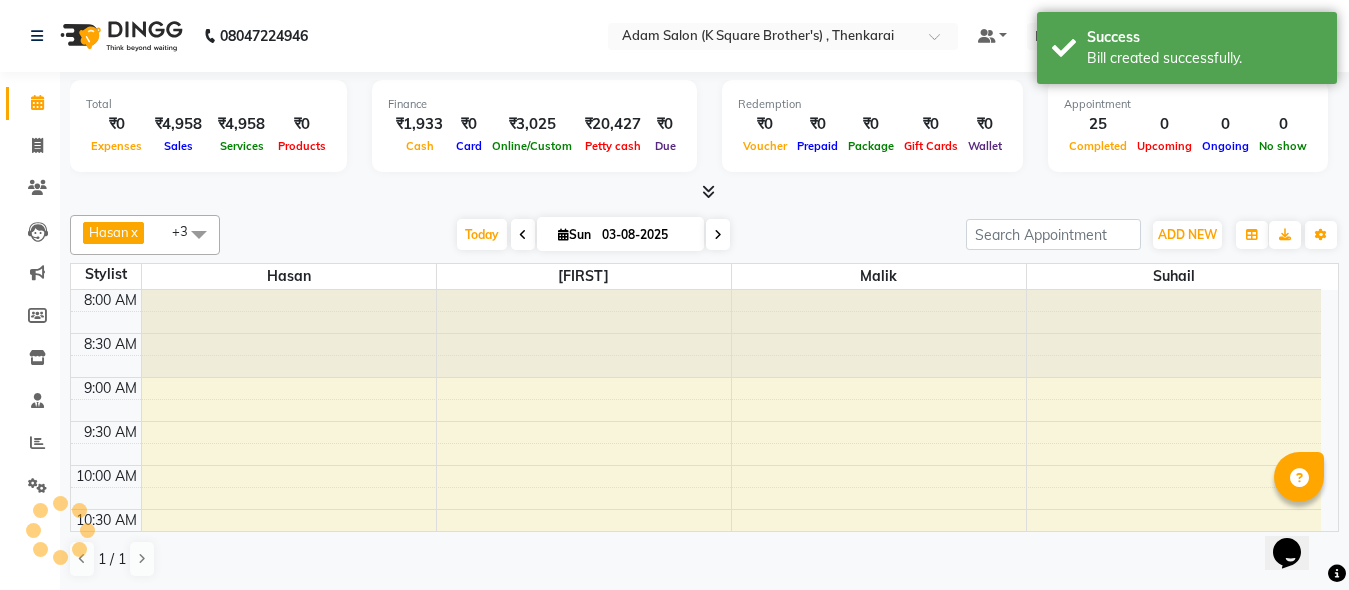 scroll, scrollTop: 0, scrollLeft: 0, axis: both 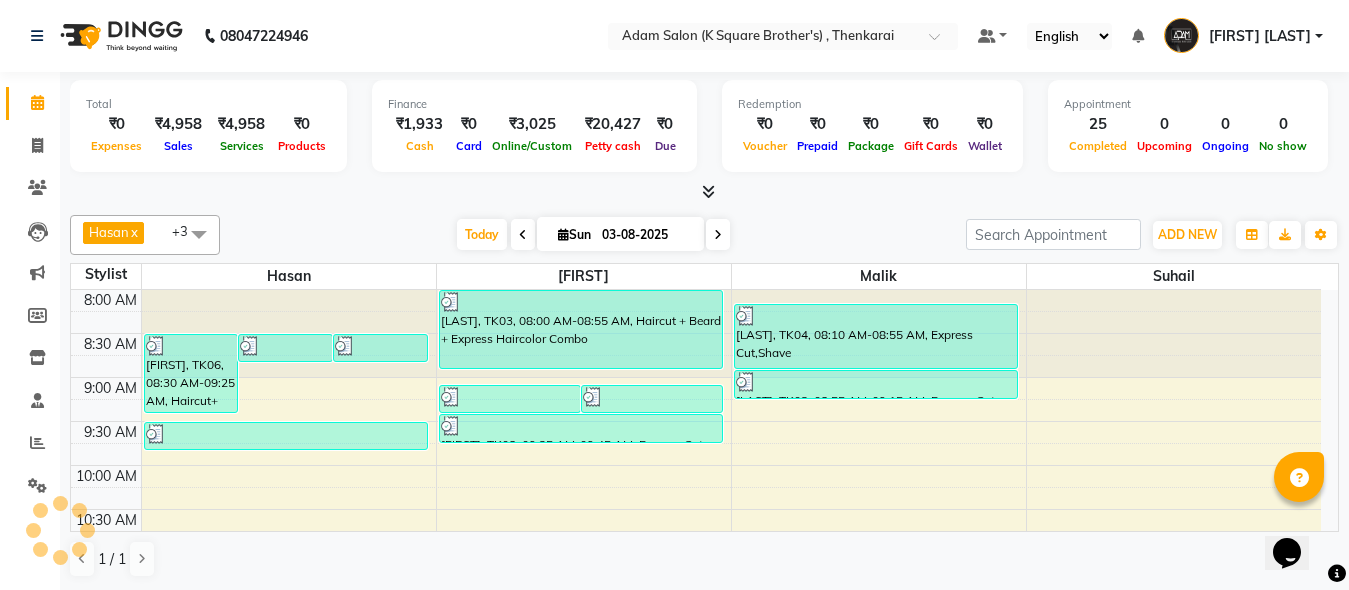click on "Calendar" 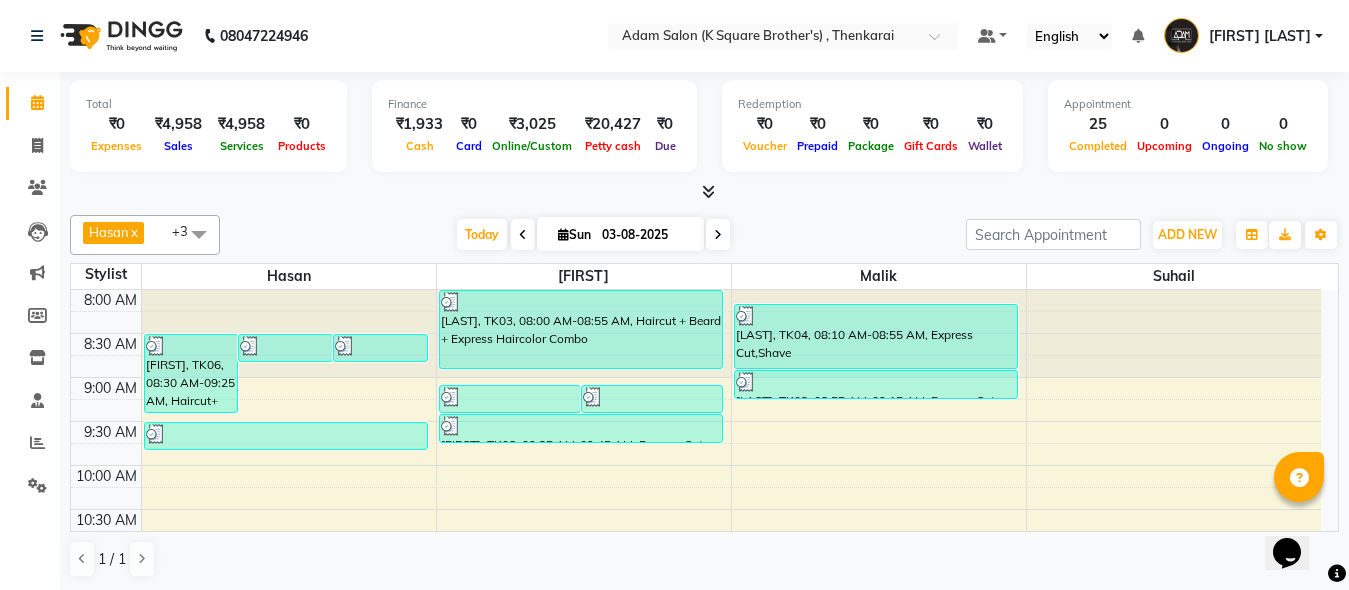 click at bounding box center (708, 191) 